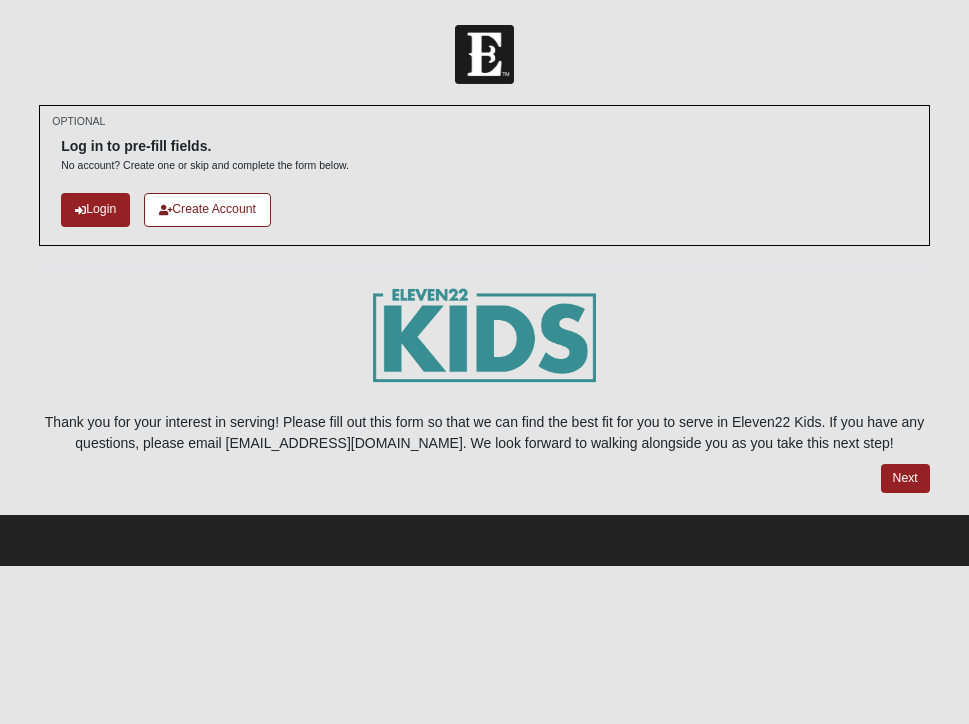 scroll, scrollTop: 0, scrollLeft: 0, axis: both 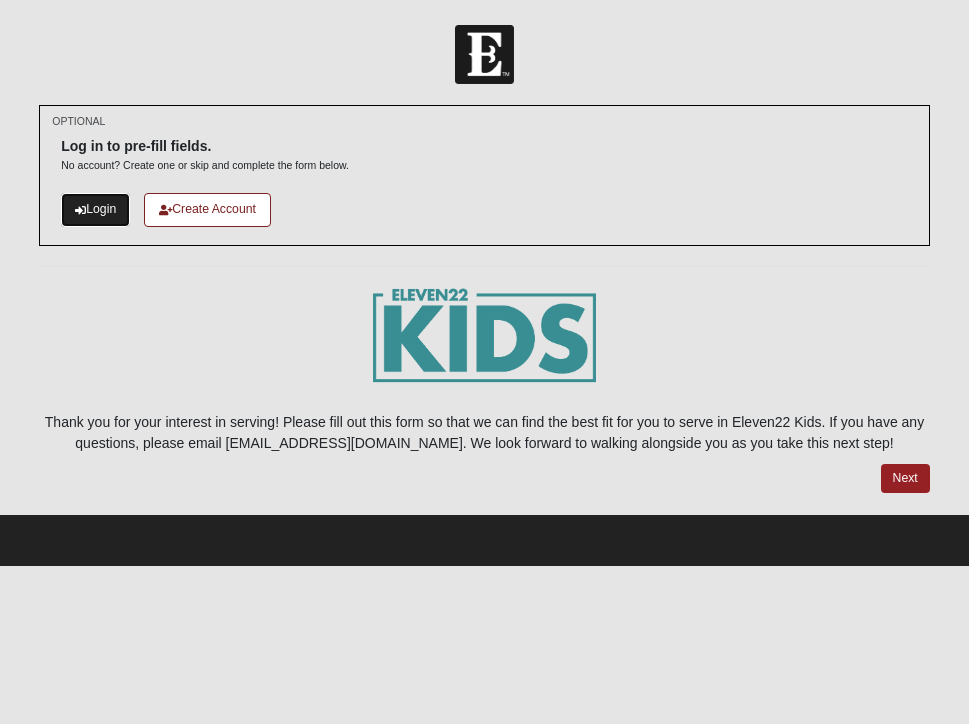 click on "Login" at bounding box center (95, 209) 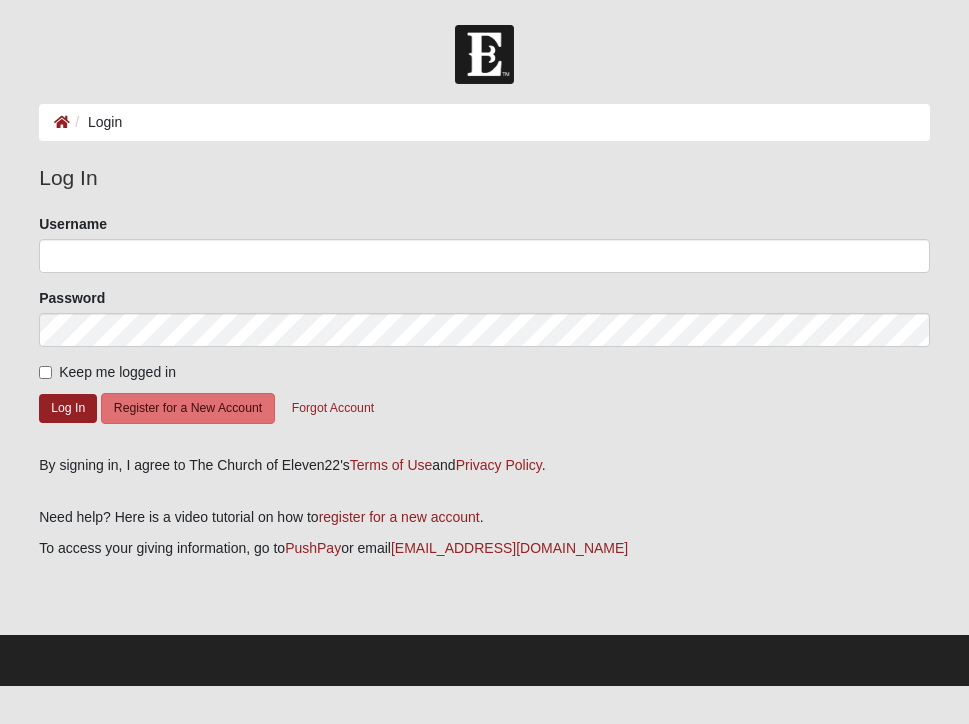 scroll, scrollTop: 0, scrollLeft: 0, axis: both 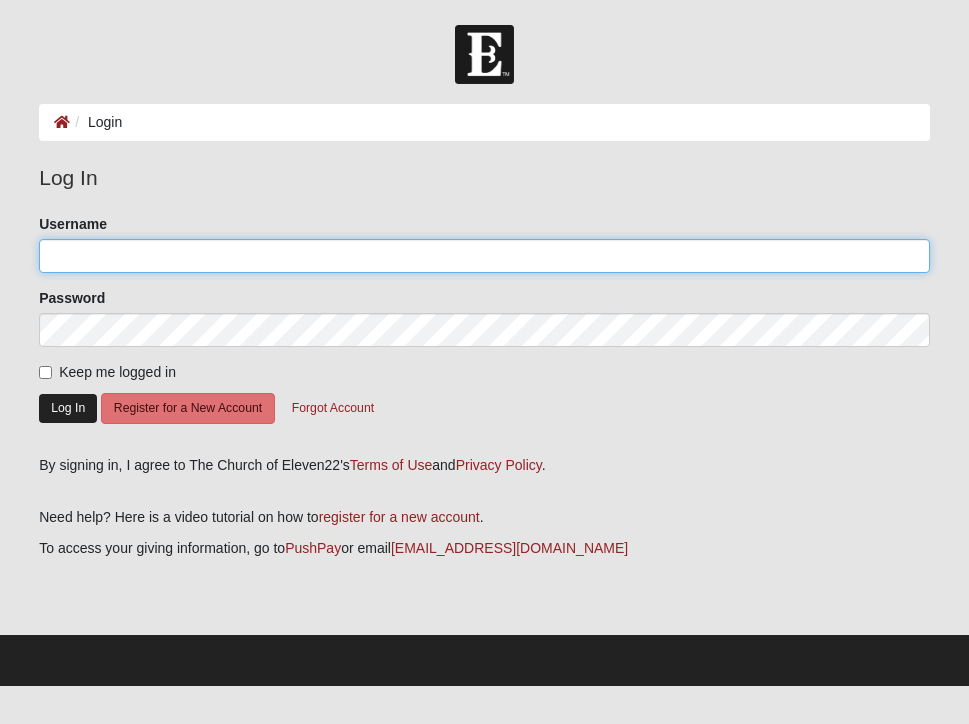 type on "epodvia@gmail.com" 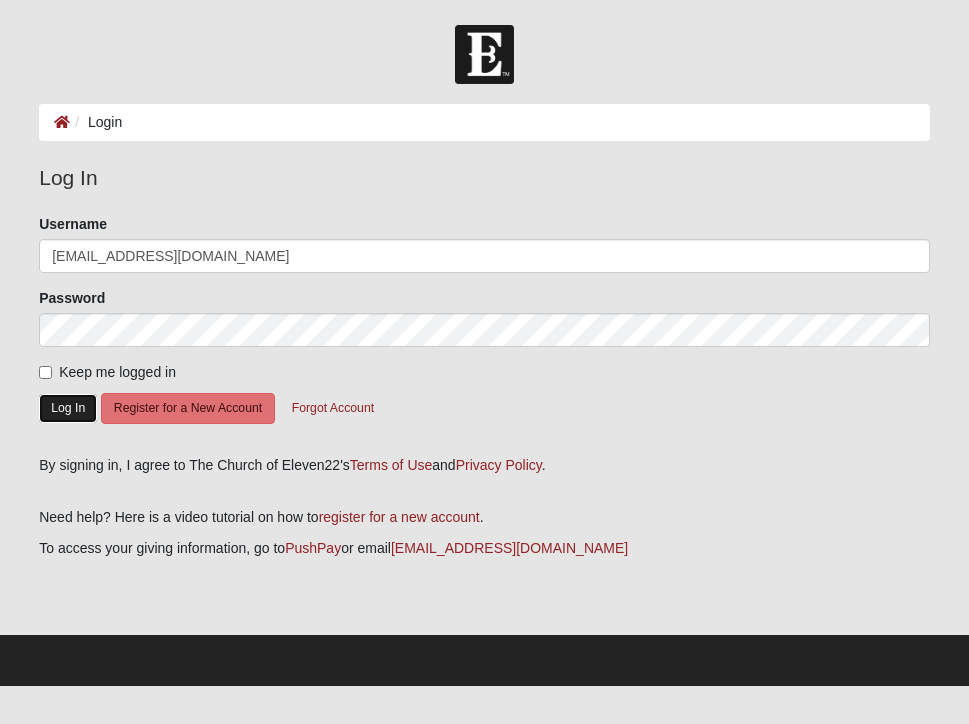 click on "Log In" 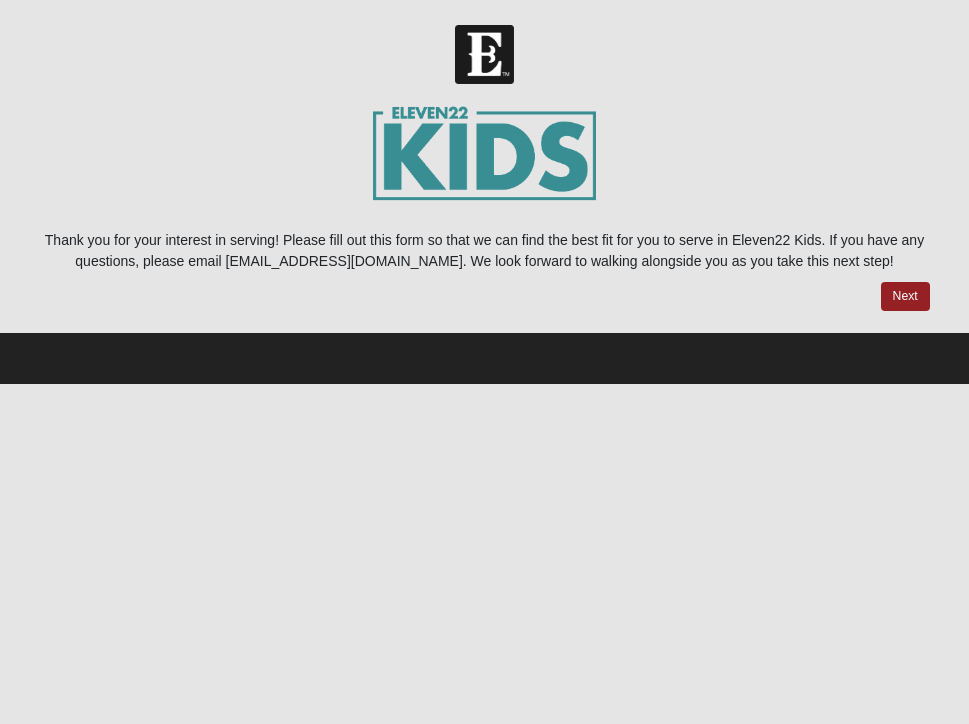 scroll, scrollTop: 0, scrollLeft: 0, axis: both 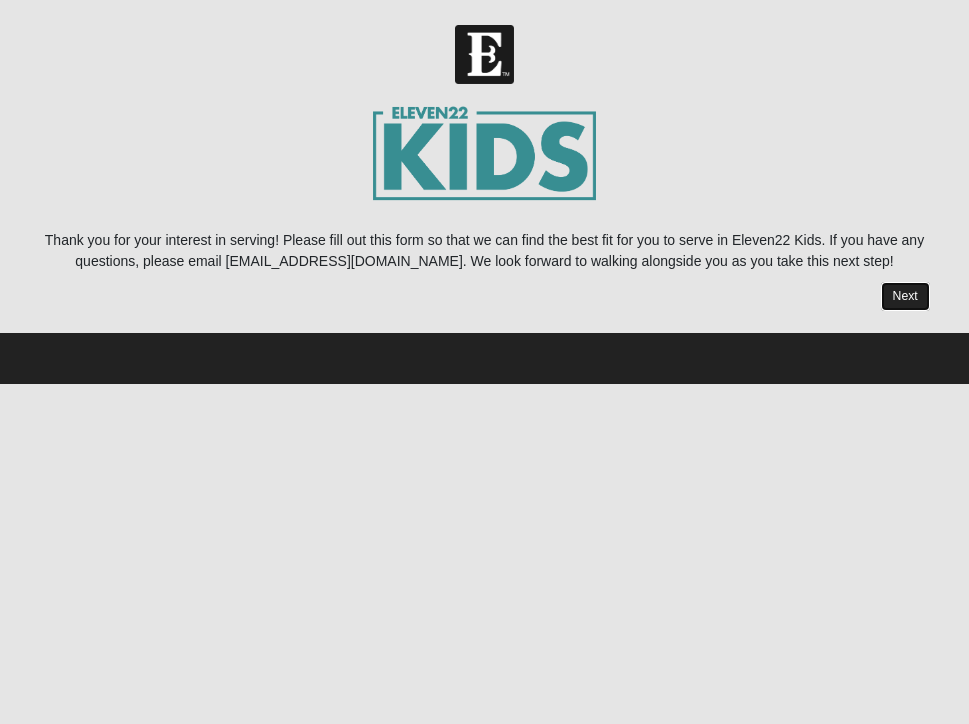 click on "Next" at bounding box center (905, 296) 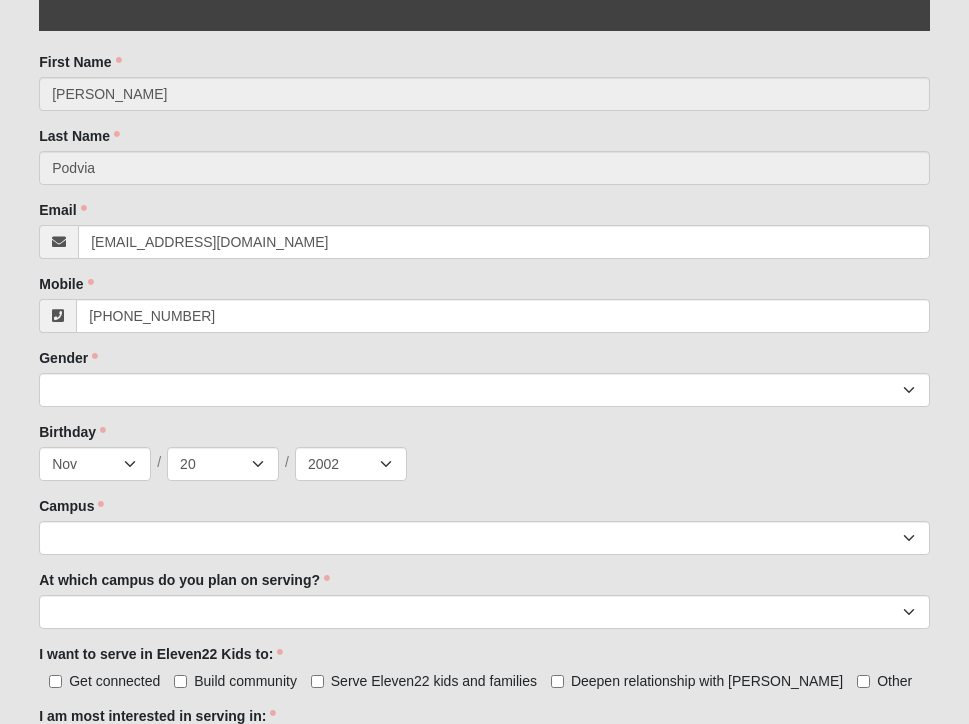 scroll, scrollTop: 582, scrollLeft: 0, axis: vertical 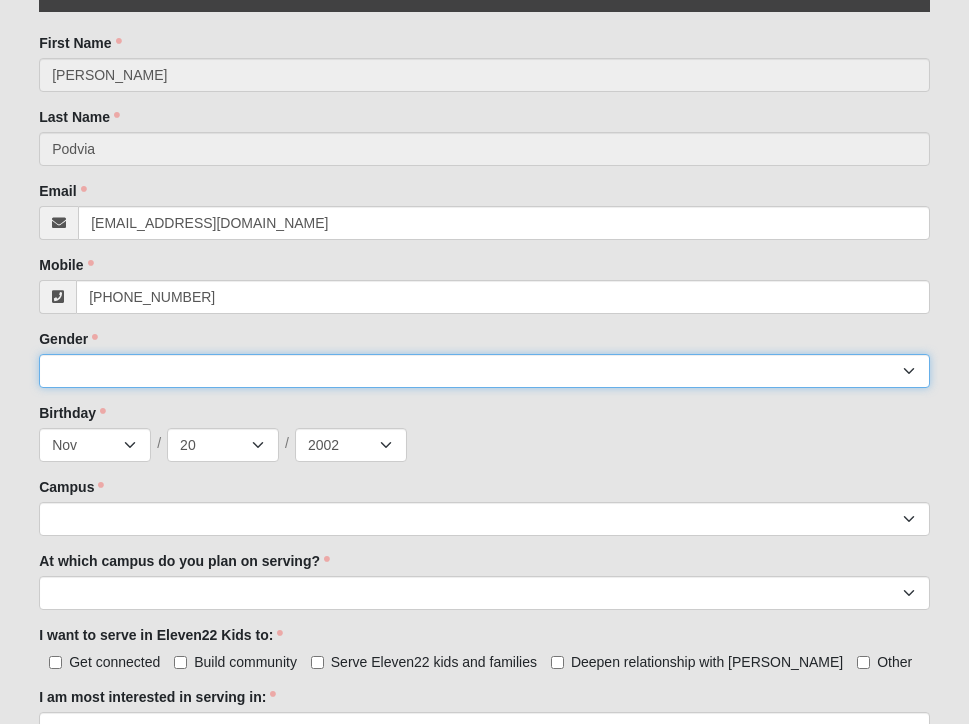 click on "[DEMOGRAPHIC_DATA]
[DEMOGRAPHIC_DATA]" at bounding box center [484, 371] 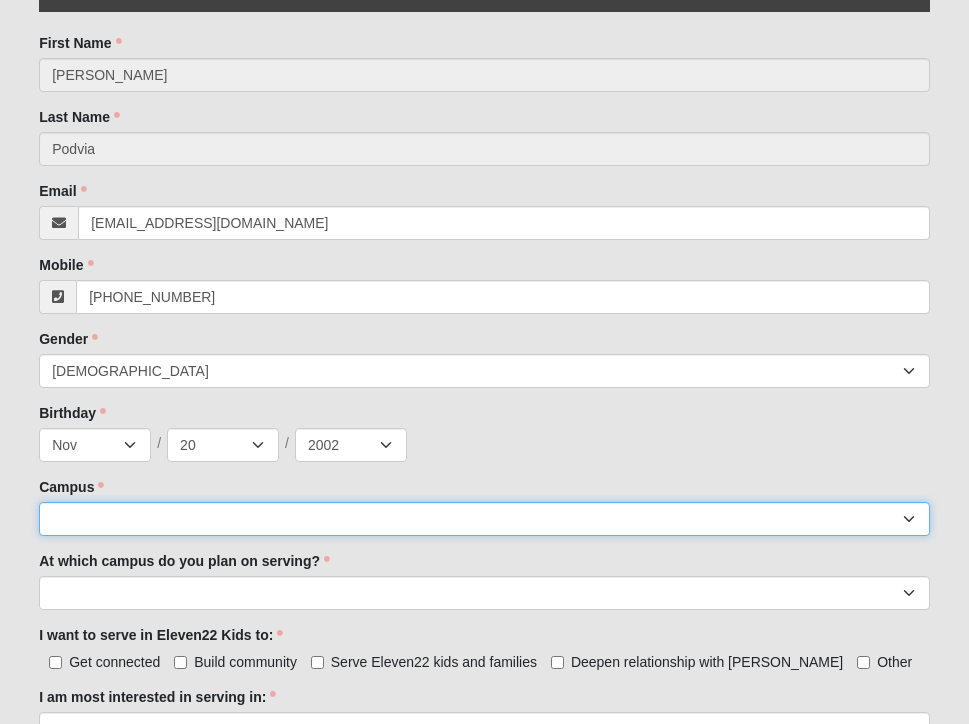 click on "Arlington
Baymeadows
Eleven22 Online
[PERSON_NAME][GEOGRAPHIC_DATA]
Jesup
[GEOGRAPHIC_DATA]
Outpost
[GEOGRAPHIC_DATA] (Coming Soon)
[GEOGRAPHIC_DATA][PERSON_NAME][PERSON_NAME] (Coming Soon)
Wildlight
NONE" at bounding box center (484, 519) 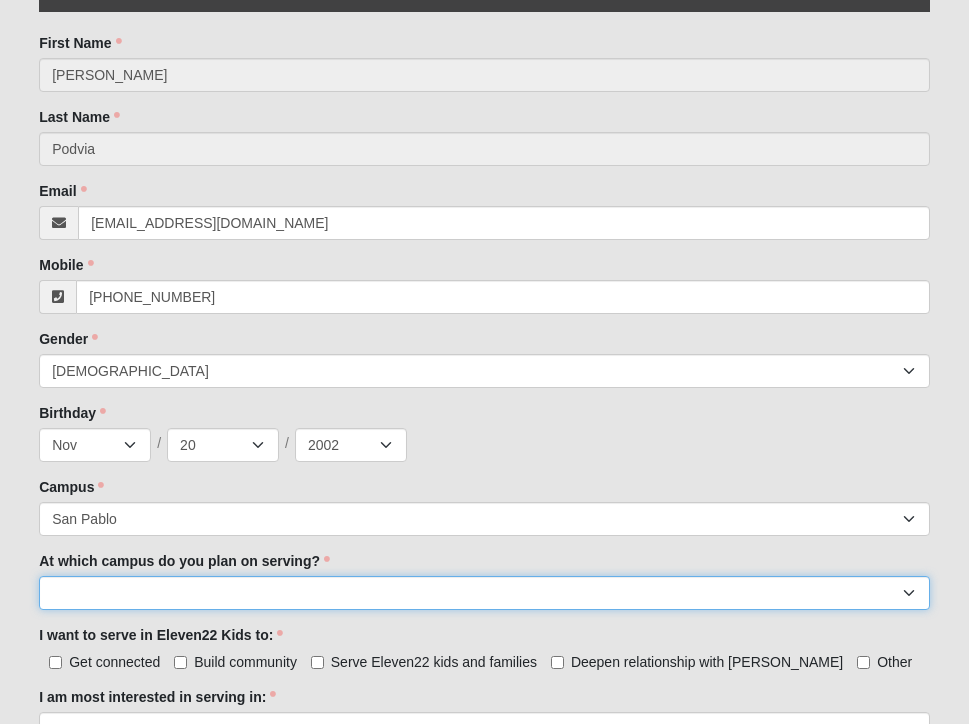 click on "[GEOGRAPHIC_DATA]
[PERSON_NAME][GEOGRAPHIC_DATA]
[GEOGRAPHIC_DATA]
[GEOGRAPHIC_DATA]
[GEOGRAPHIC_DATA]
[GEOGRAPHIC_DATA]
[GEOGRAPHIC_DATA]
[GEOGRAPHIC_DATA][PERSON_NAME]" at bounding box center [484, 593] 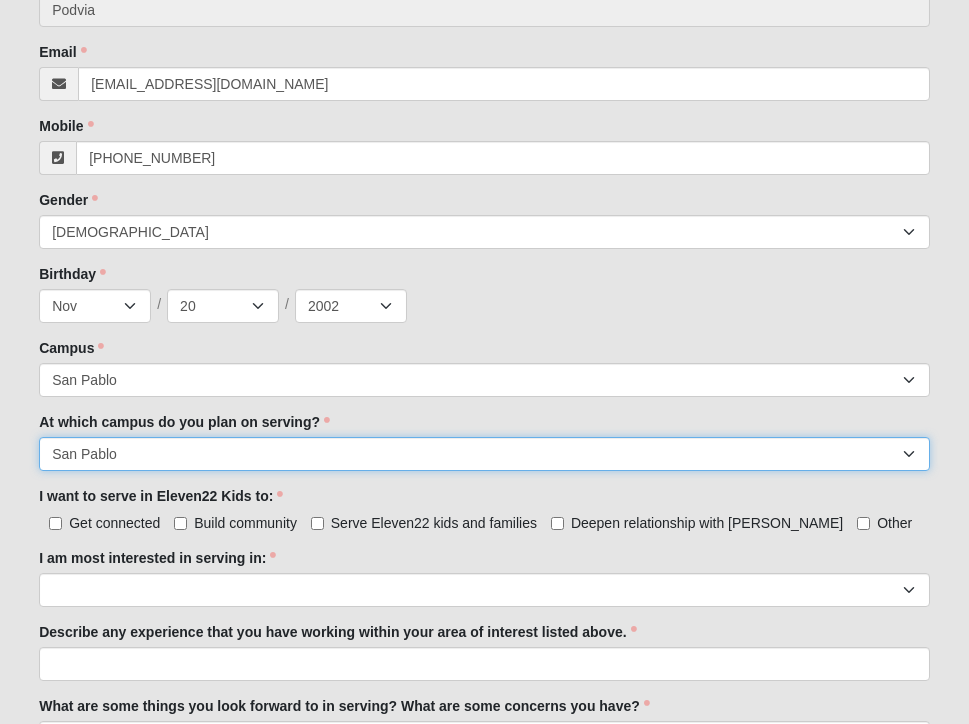 scroll, scrollTop: 745, scrollLeft: 0, axis: vertical 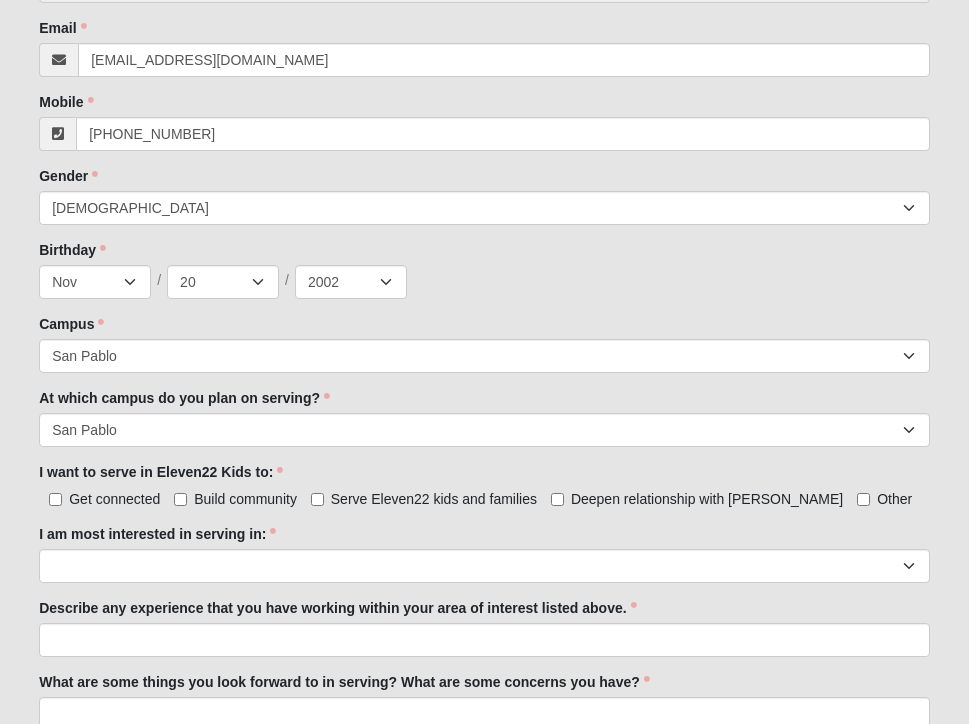 click on "Get connected" at bounding box center (114, 499) 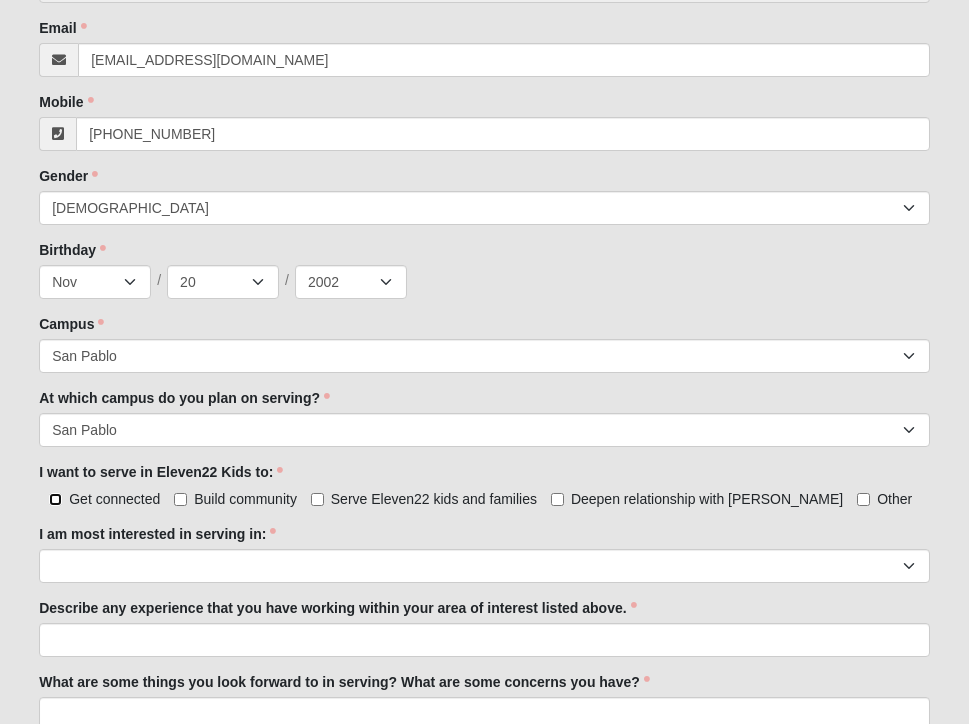 click on "Get connected" at bounding box center (55, 499) 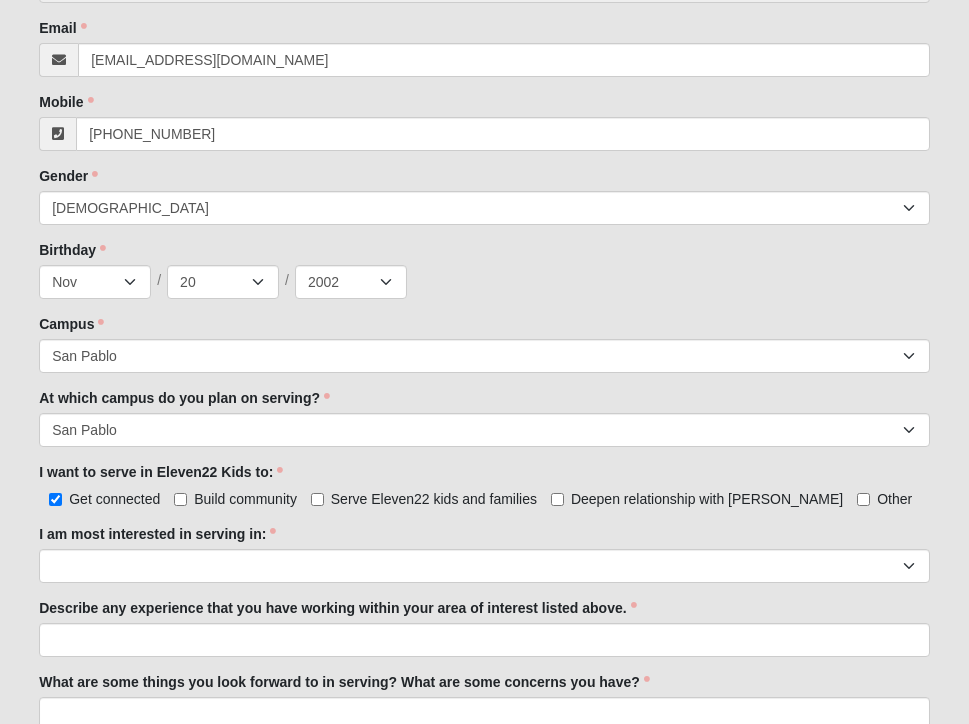 click on "Build community" at bounding box center (245, 499) 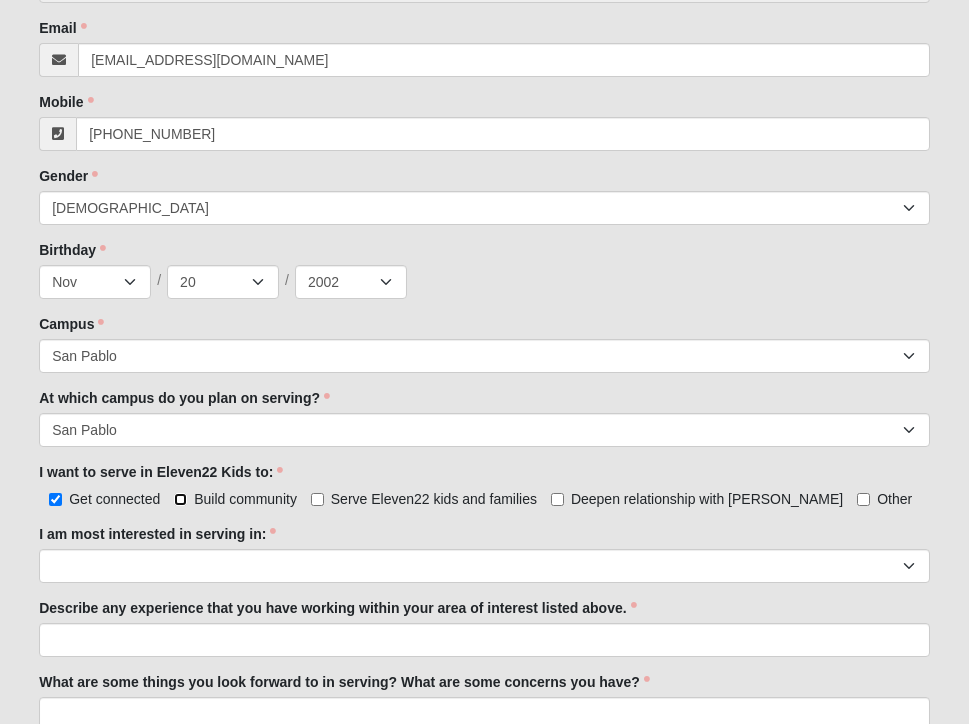 click on "Build community" at bounding box center (180, 499) 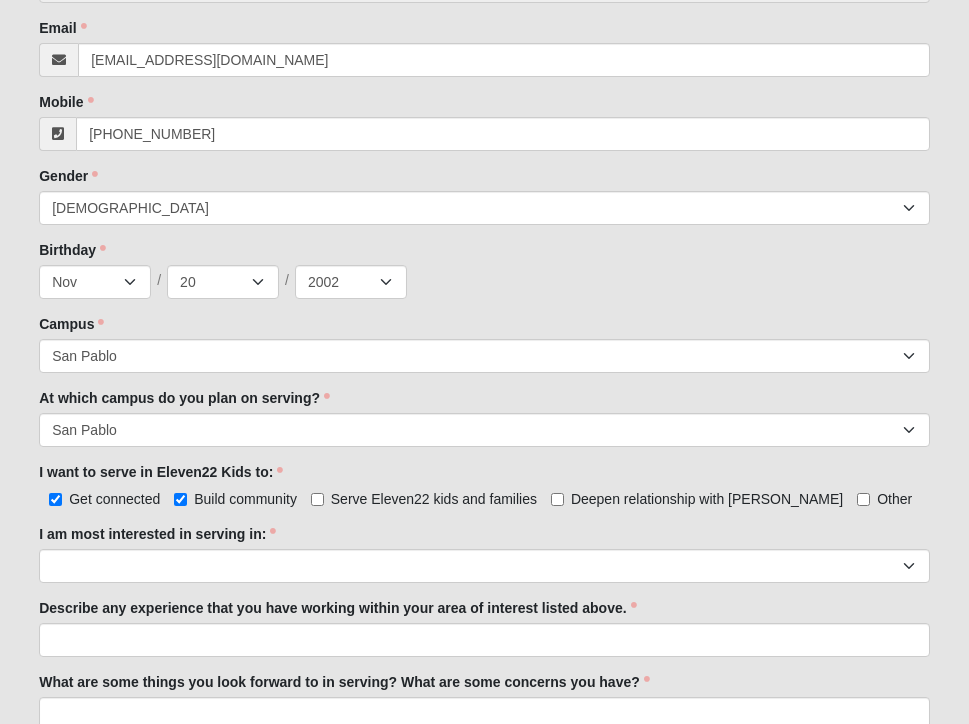click on "Serve Eleven22 kids and families" at bounding box center [434, 499] 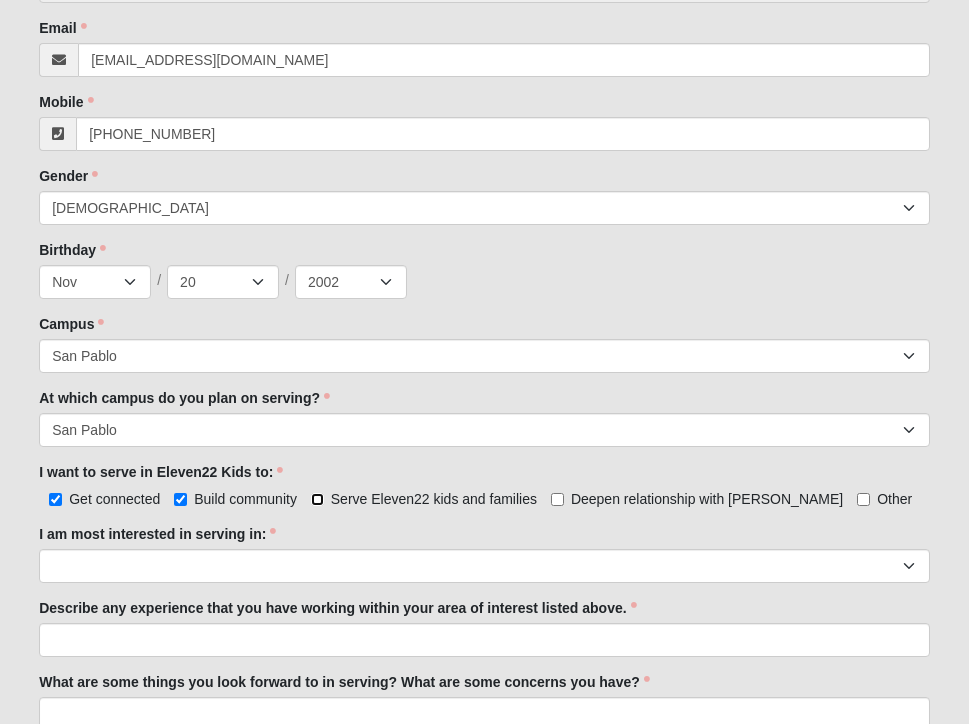 click on "Serve Eleven22 kids and families" at bounding box center [317, 499] 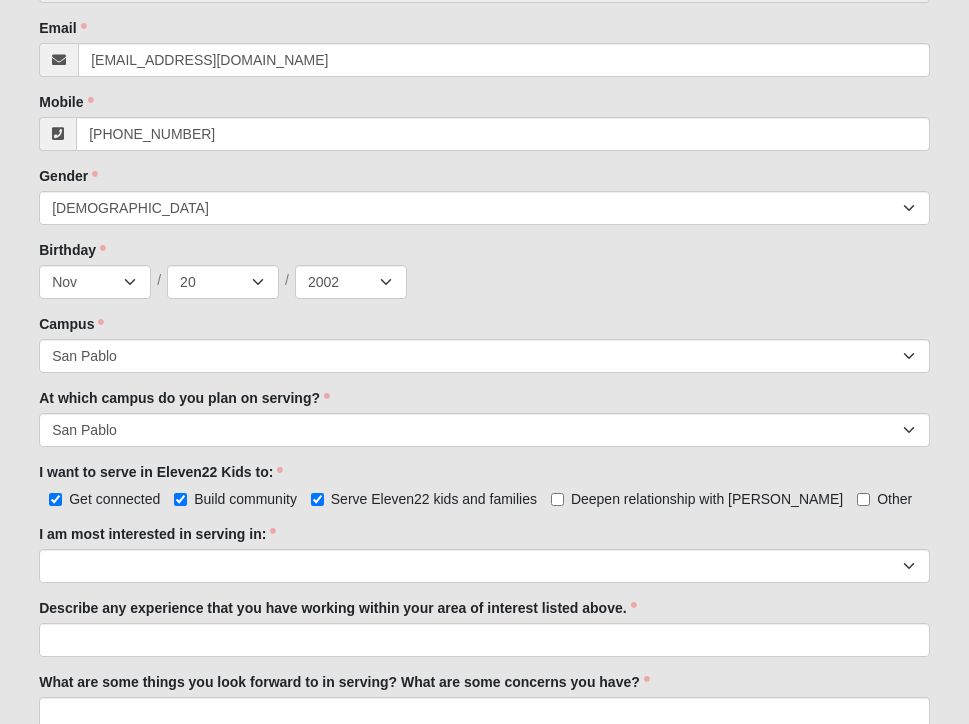 click on "Deepen relationship with [PERSON_NAME]" at bounding box center [707, 499] 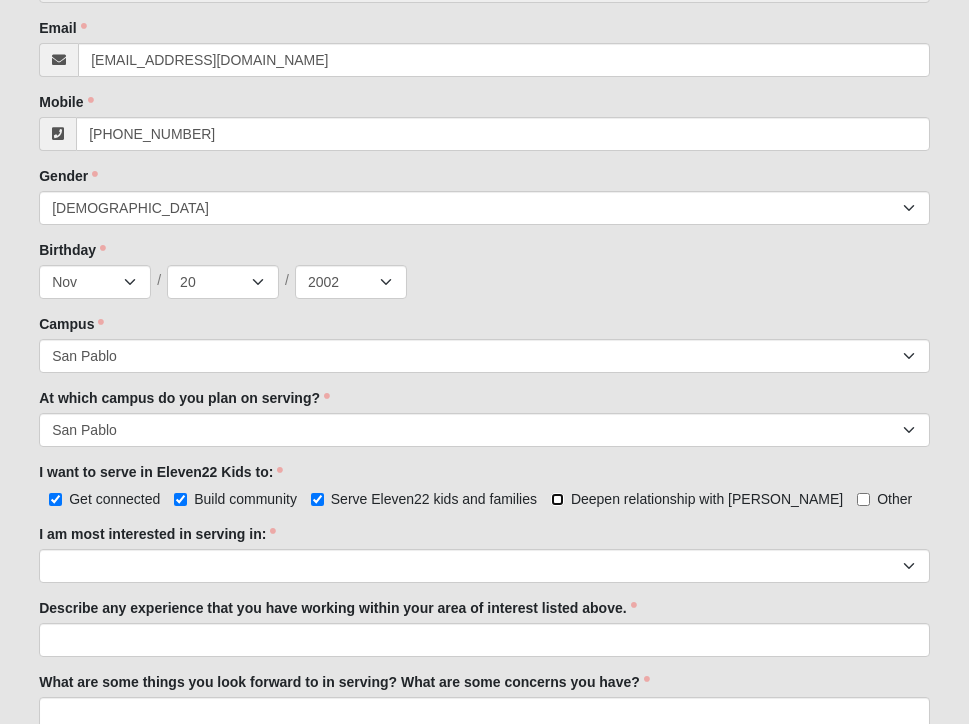 click on "Deepen relationship with [PERSON_NAME]" at bounding box center [557, 499] 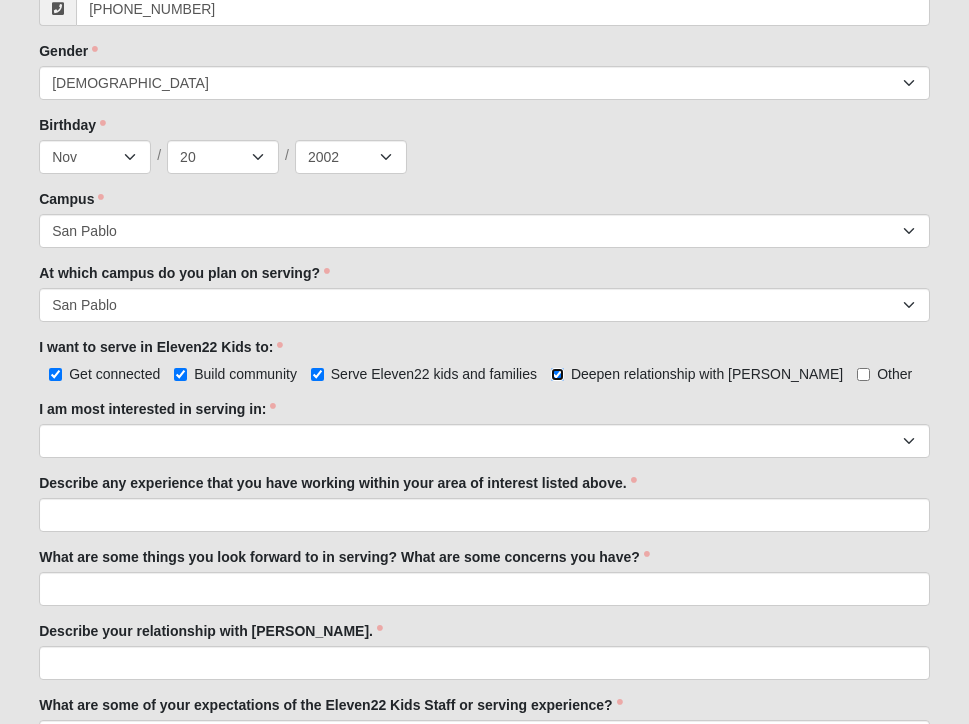 scroll, scrollTop: 880, scrollLeft: 0, axis: vertical 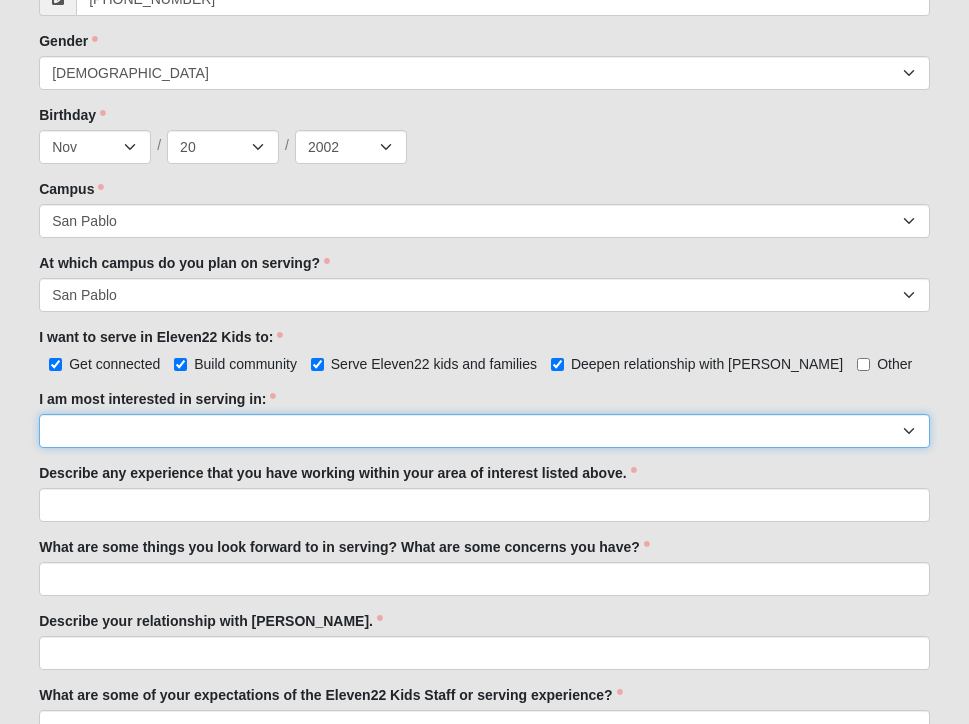 click on "Registration
Tour Guide
Preschool Disciple Group Leader
Elementary Disciple Group Leader
Large Group Leader
Large Group Worship
Large Group Production
Special Needs Disciple Group Leader
Classroom Buddy
Weekday Reset and Prep
Summer Serve Team
Undecided" at bounding box center (484, 431) 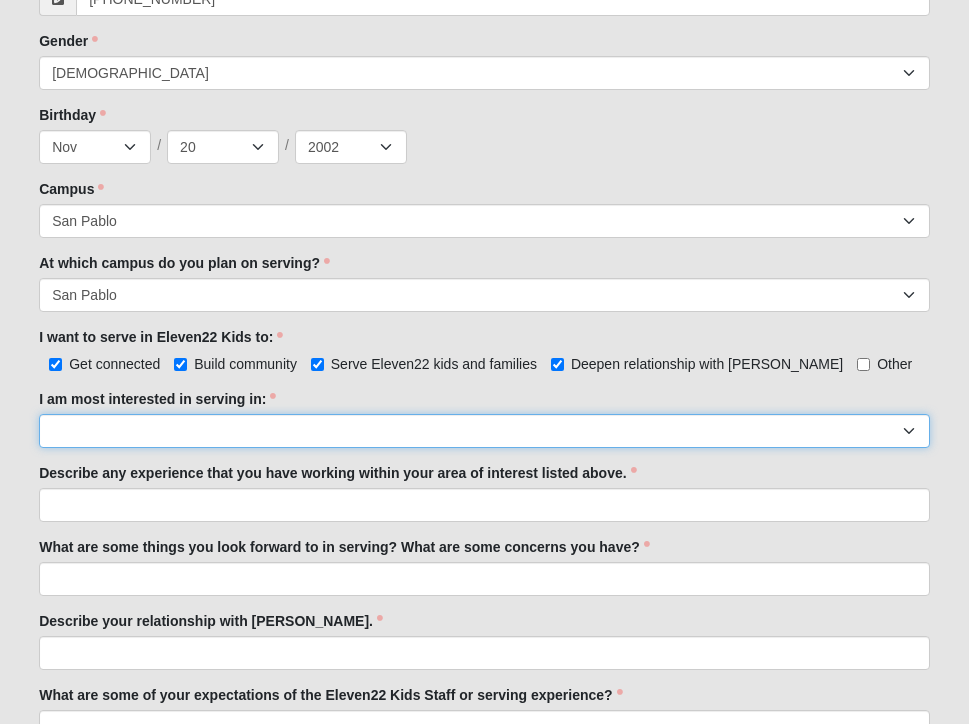 select on "Elementary Disciple Group Leader" 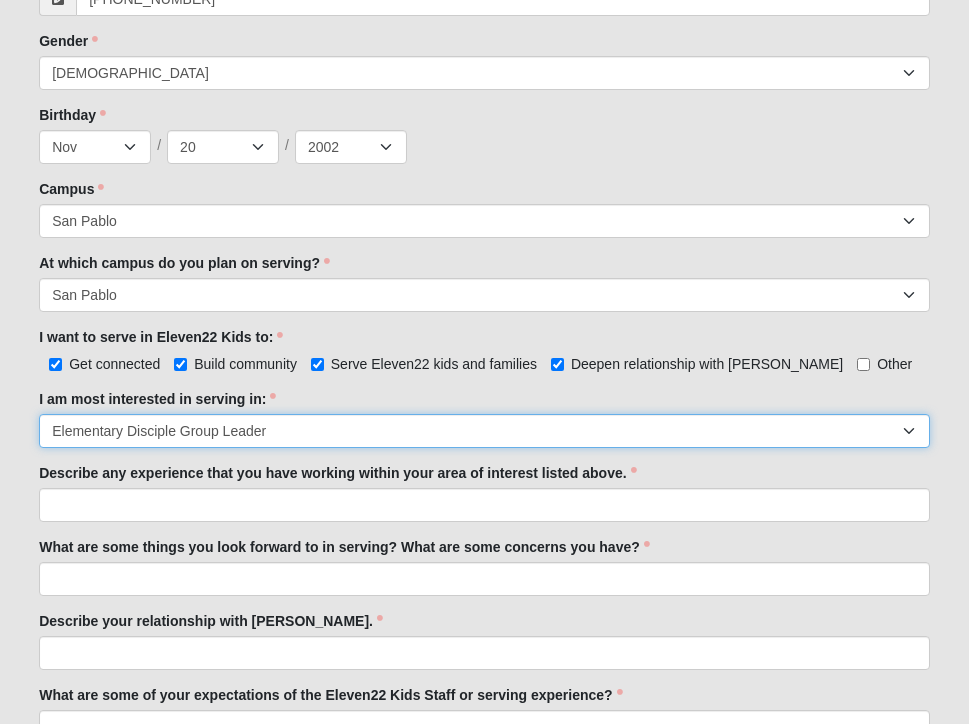 click on "Registration
Tour Guide
Preschool Disciple Group Leader
Elementary Disciple Group Leader
Large Group Leader
Large Group Worship
Large Group Production
Special Needs Disciple Group Leader
Classroom Buddy
Weekday Reset and Prep
Summer Serve Team
Undecided" at bounding box center (484, 431) 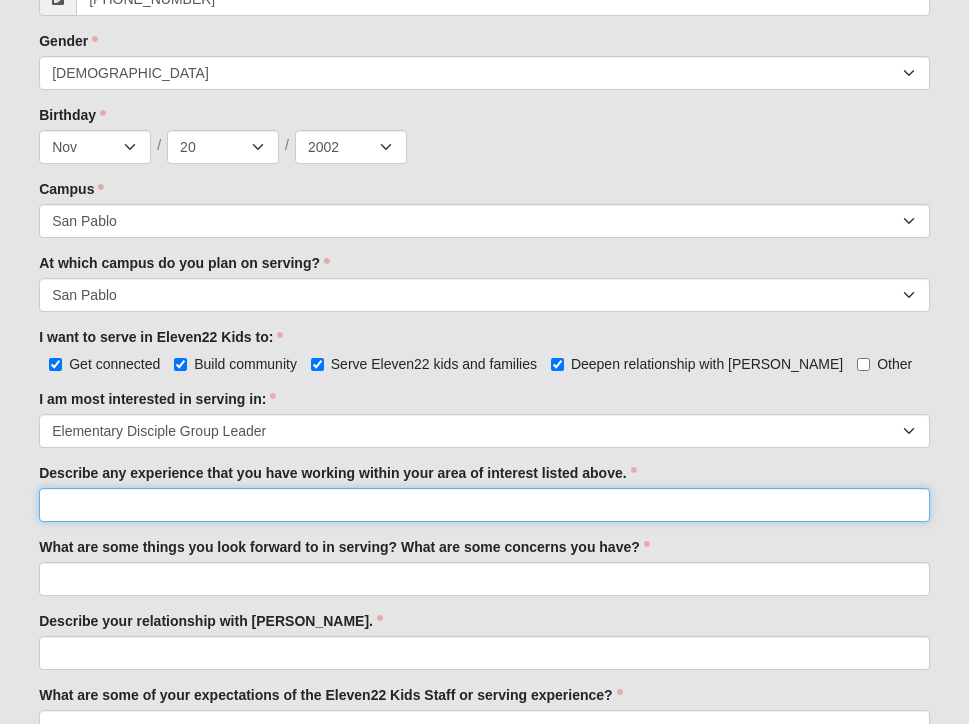 click on "Describe any experience that you have working within your area of interest listed above." at bounding box center [484, 505] 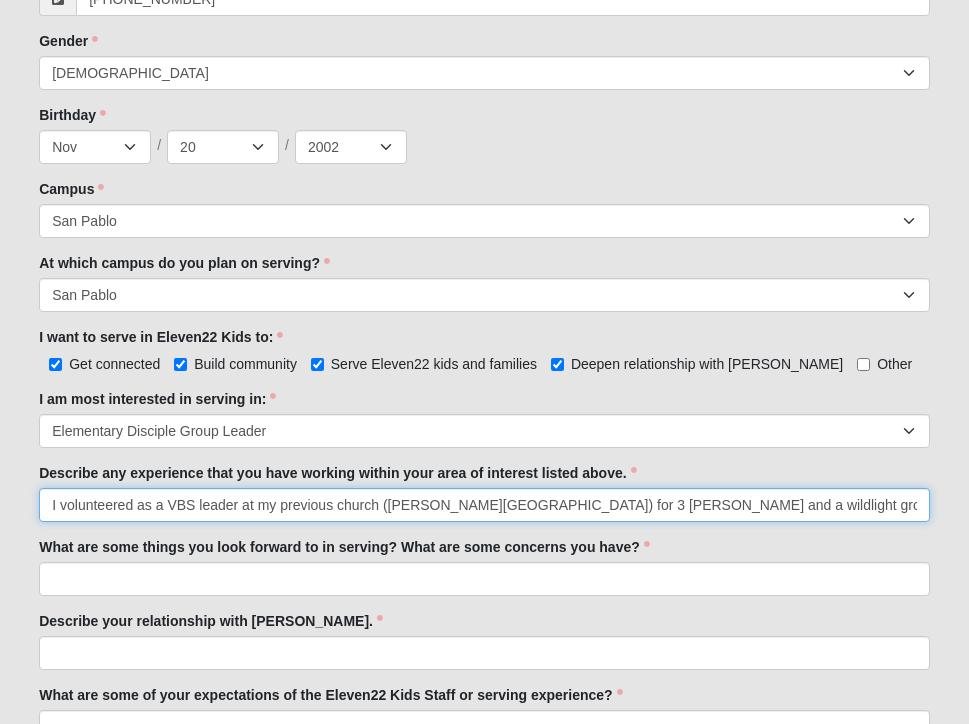 scroll, scrollTop: 0, scrollLeft: 69, axis: horizontal 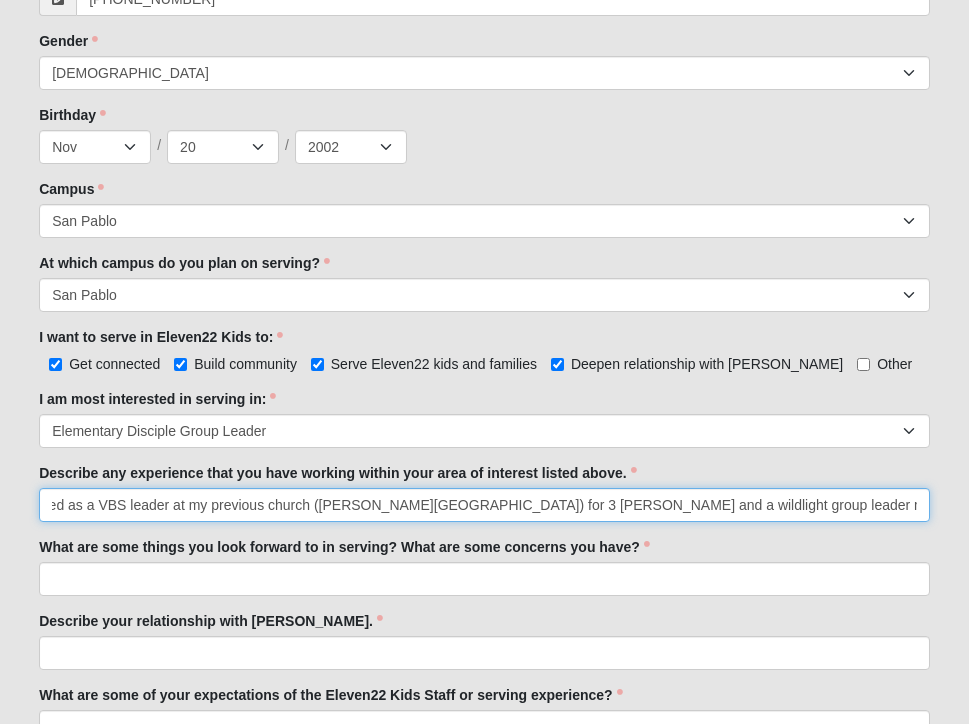 type on "I volunteered as a VBS leader at my previous church ([PERSON_NAME][GEOGRAPHIC_DATA]) for 3 [PERSON_NAME] and a wildlight group leader my senior year of high school." 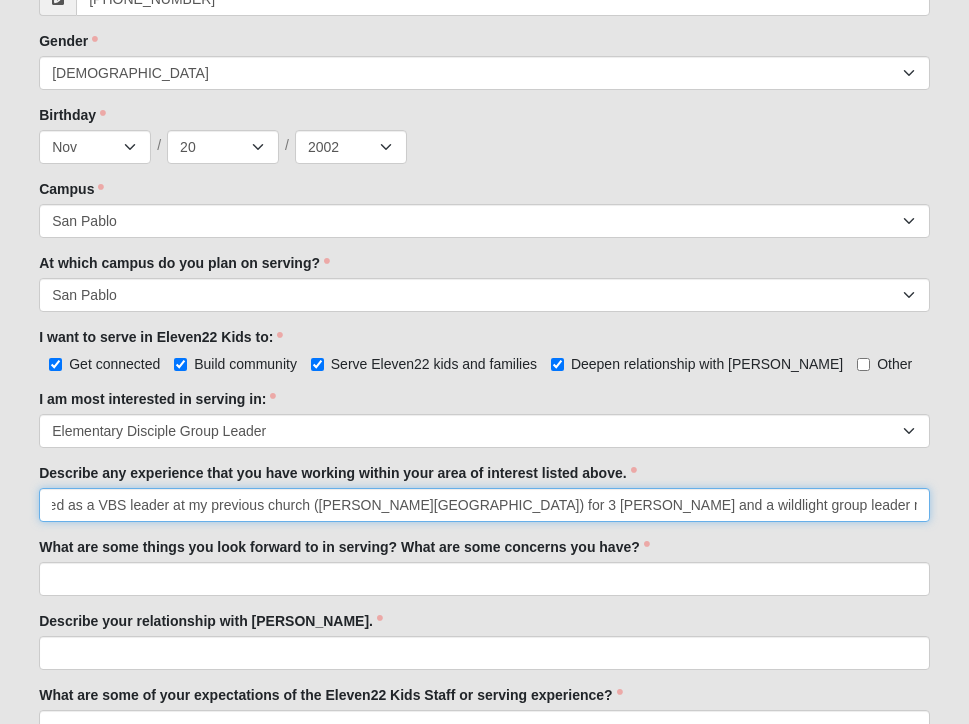 scroll, scrollTop: 0, scrollLeft: 0, axis: both 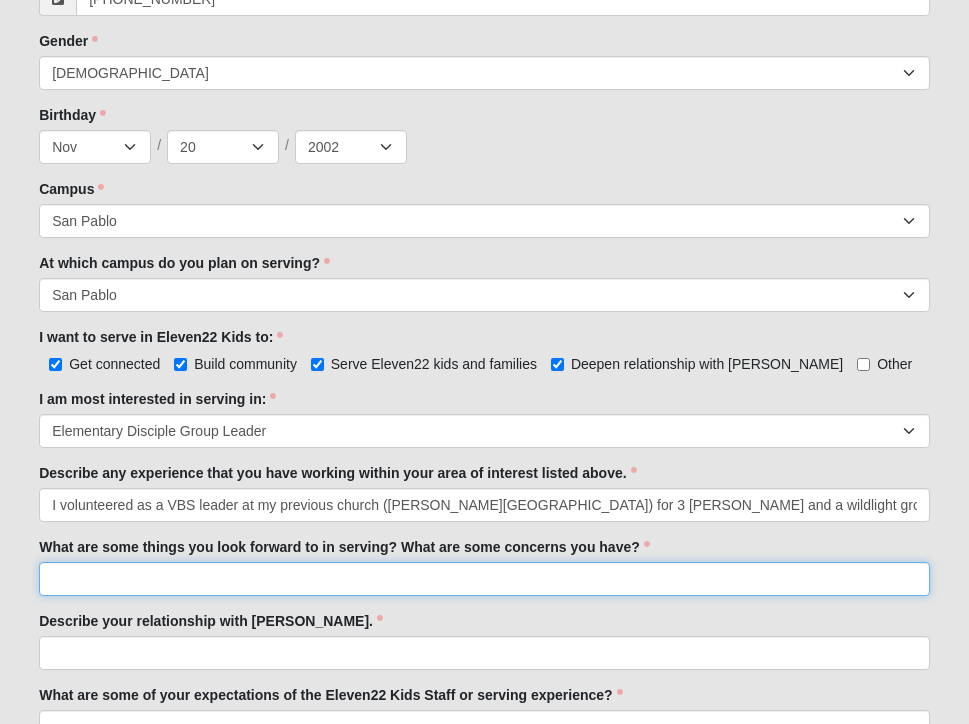 click on "What are some things you look forward to in serving? What are some concerns you have?" at bounding box center [484, 579] 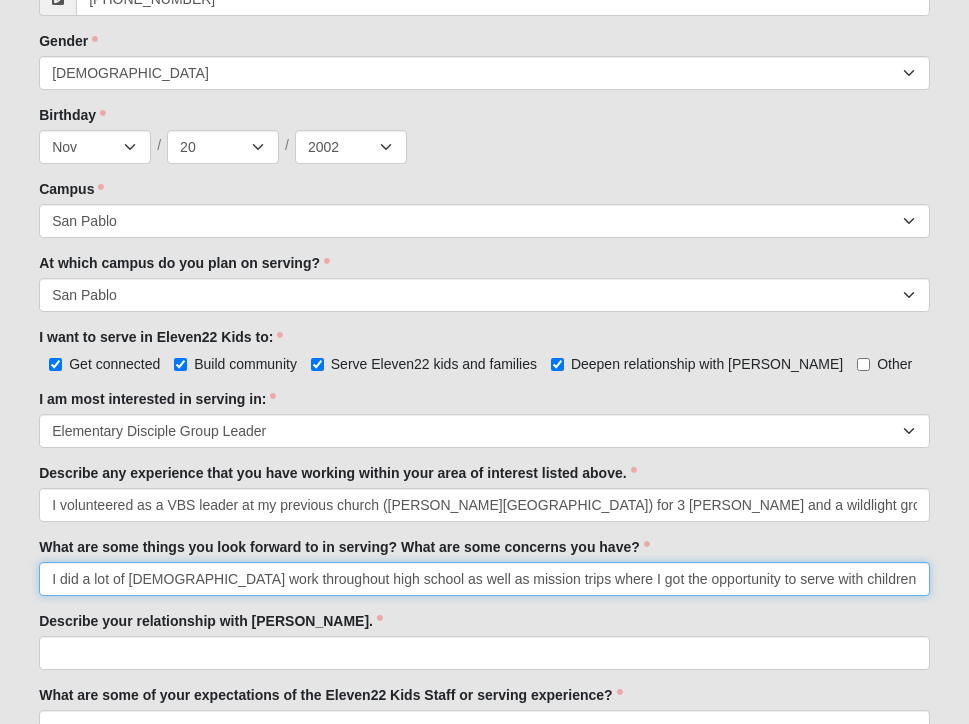 scroll, scrollTop: 0, scrollLeft: 2988, axis: horizontal 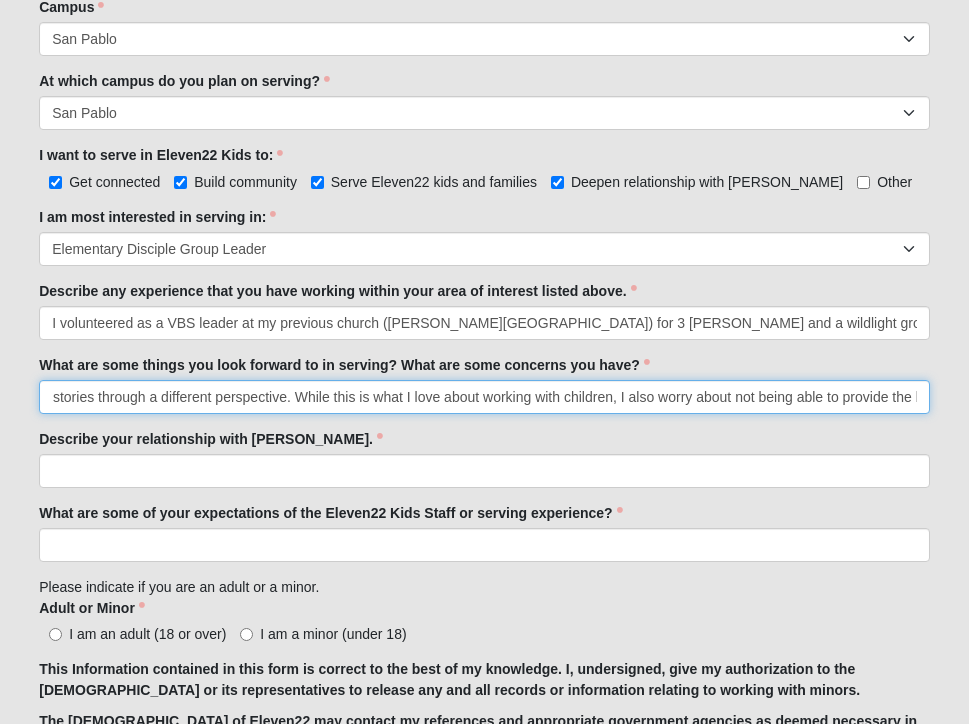 type on "I did a lot of [DEMOGRAPHIC_DATA] work throughout high school as well as mission trips where I got the opportunity to serve with children. In college I got caught up in my schedule and got away from service and it is something I've missed greatly. I love serving children because they tend to ask questions that seem surface level to them but adults can often look over because we are trying too hard to look for something. It allows me to look at the [DEMOGRAPHIC_DATA] and its stories through a different perspective. While this is what I love about working with children, I also worry about not being able to provide the best answer for their understanding." 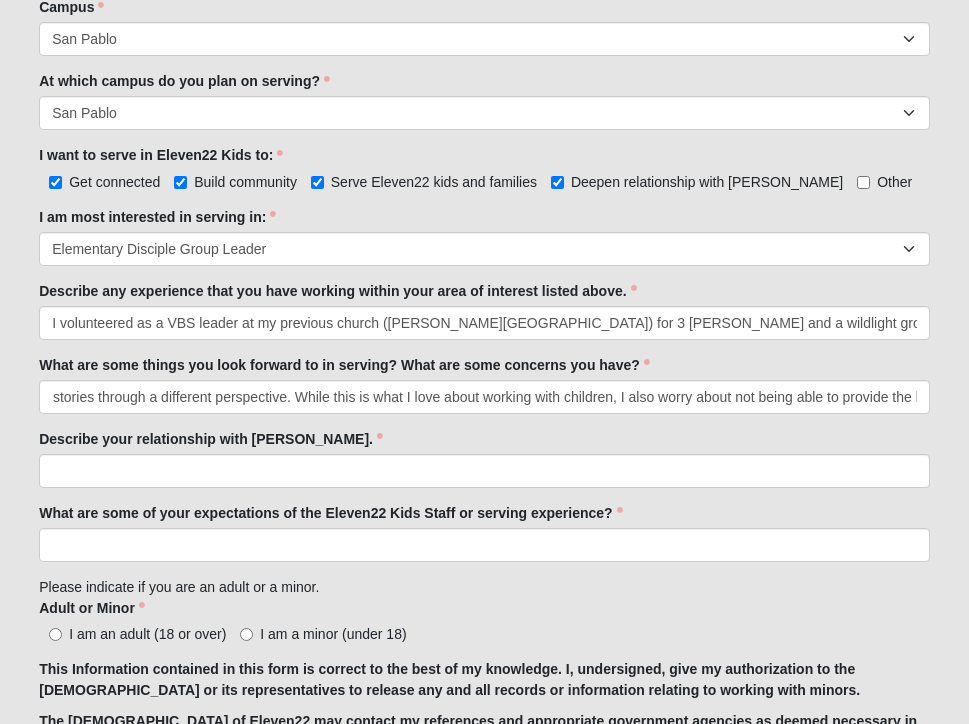 scroll, scrollTop: 0, scrollLeft: 0, axis: both 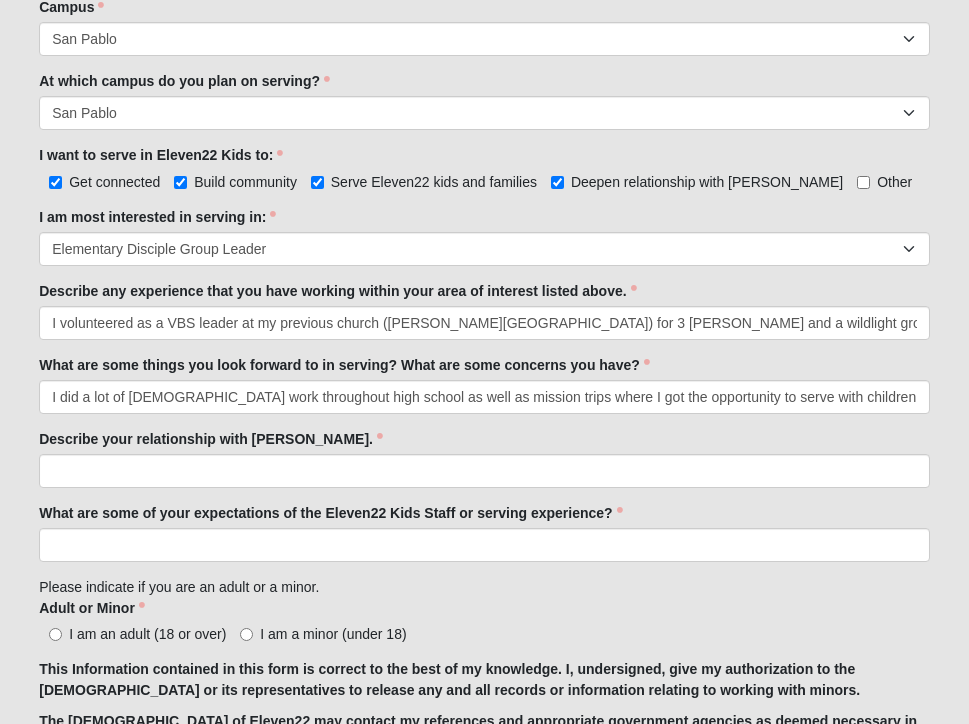 click on "Describe your relationship with [PERSON_NAME].
Describe your relationship with [PERSON_NAME] is required." at bounding box center [484, 458] 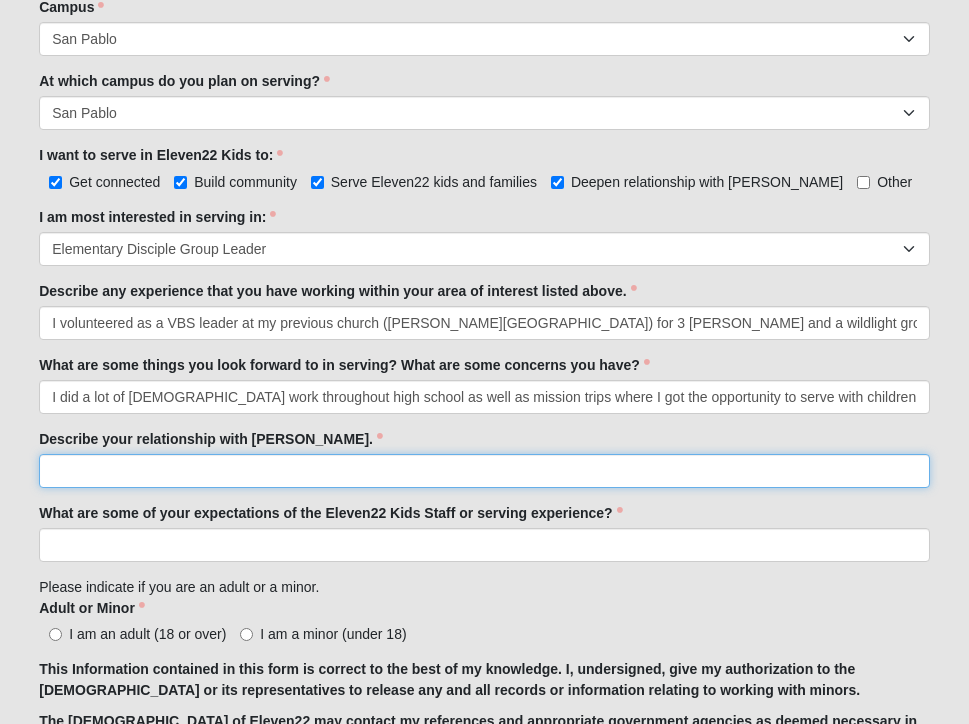 click on "Describe your relationship with [PERSON_NAME]." at bounding box center (484, 471) 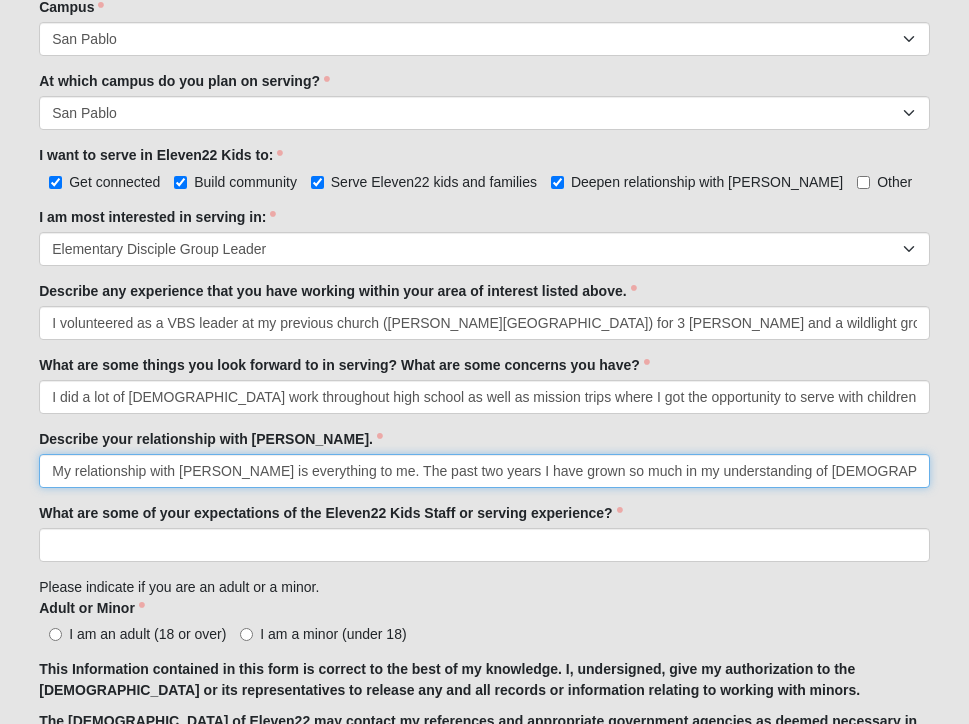 scroll, scrollTop: 0, scrollLeft: 4363, axis: horizontal 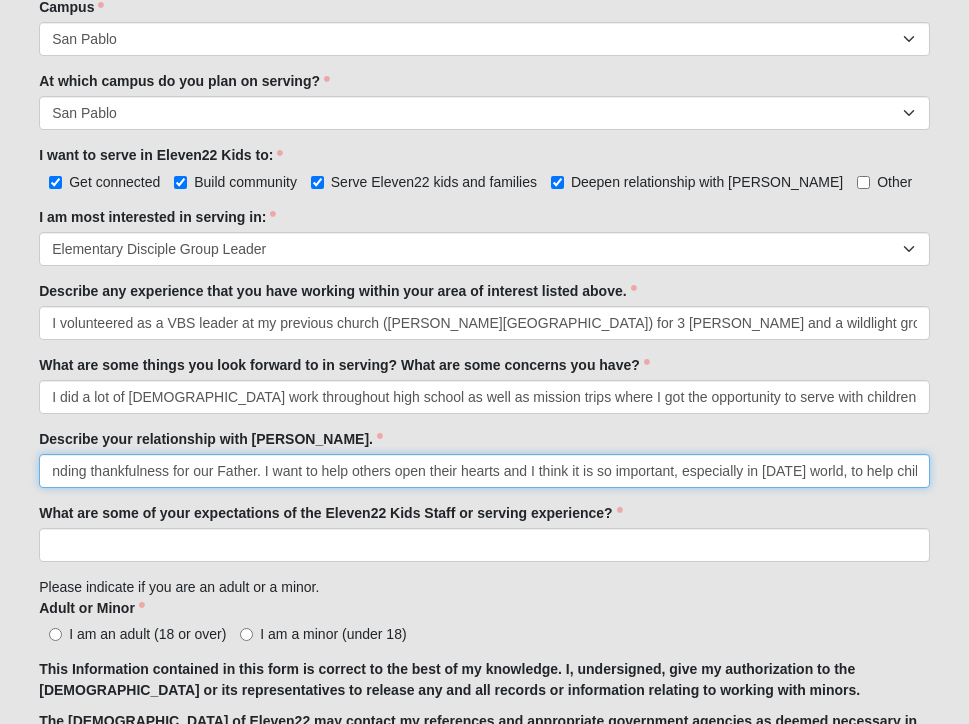 type on "My relationship with [PERSON_NAME] is everything to me. The past two years I have grown so much in my understanding of [DEMOGRAPHIC_DATA] and his grace. The Run Over by the Grace Train series truly changed my perspective and brought me so much closer to him. I no longer try to hide any parts of my life from [PERSON_NAME] because I understand the best way to heal from anything I feel shame from is to bring him in because it is never a matter of if I am worthy or not. Understanding and accepting that I will never be “worthy” of [DEMOGRAPHIC_DATA]'s love but will always have it because of his grace opened up my heart and took so much weight off of me and filled me with an unending thankfulness for our Father. I want to help others open their hearts and I think it is so important, especially in [DATE] world, to help children know how perfectly loved they are and will always be by [DEMOGRAPHIC_DATA]." 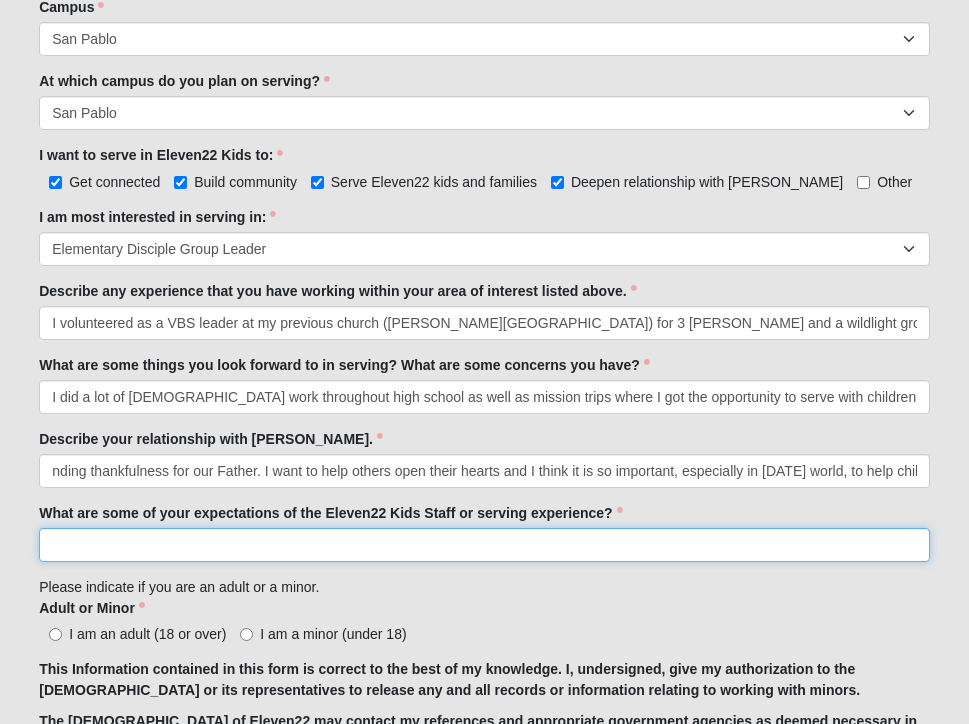 scroll, scrollTop: 0, scrollLeft: 0, axis: both 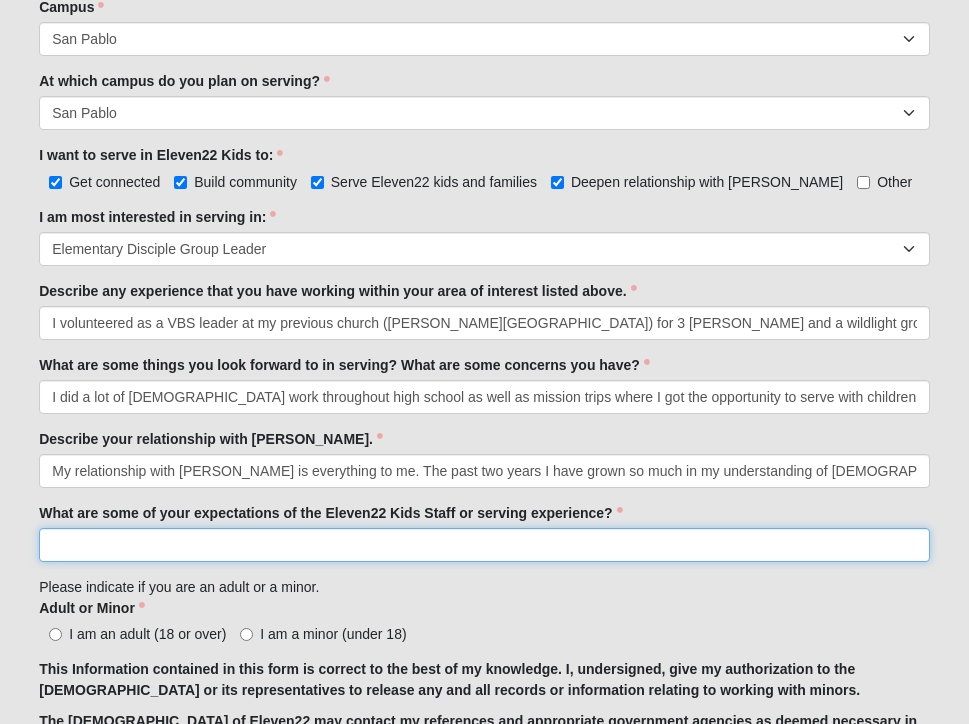 click on "What are some of your expectations of the Eleven22 Kids Staff or serving experience?" at bounding box center [484, 545] 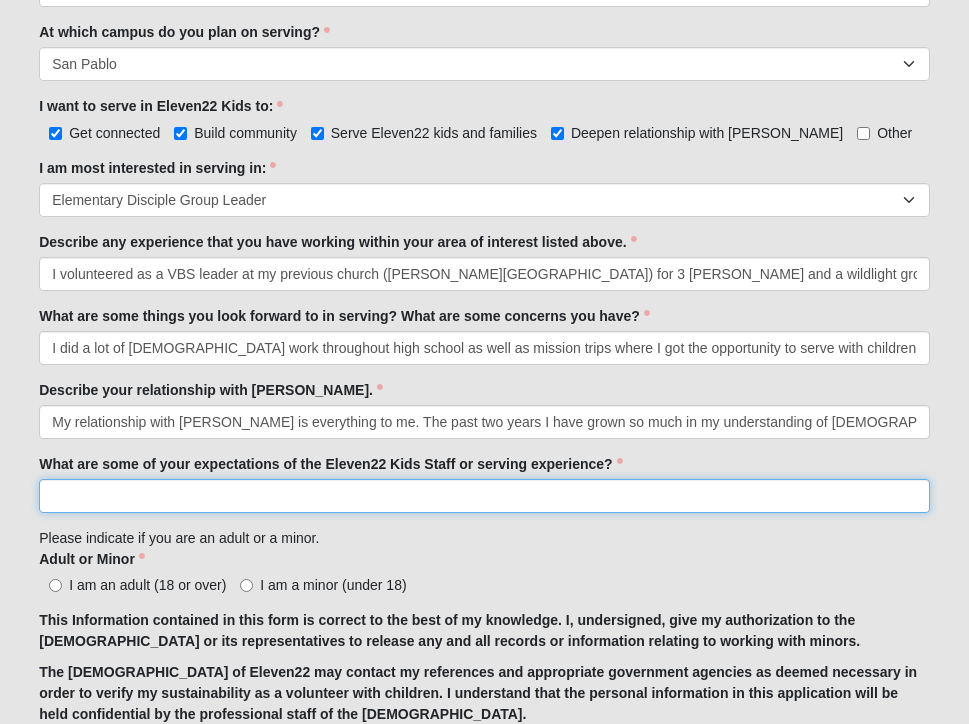 scroll, scrollTop: 1114, scrollLeft: 0, axis: vertical 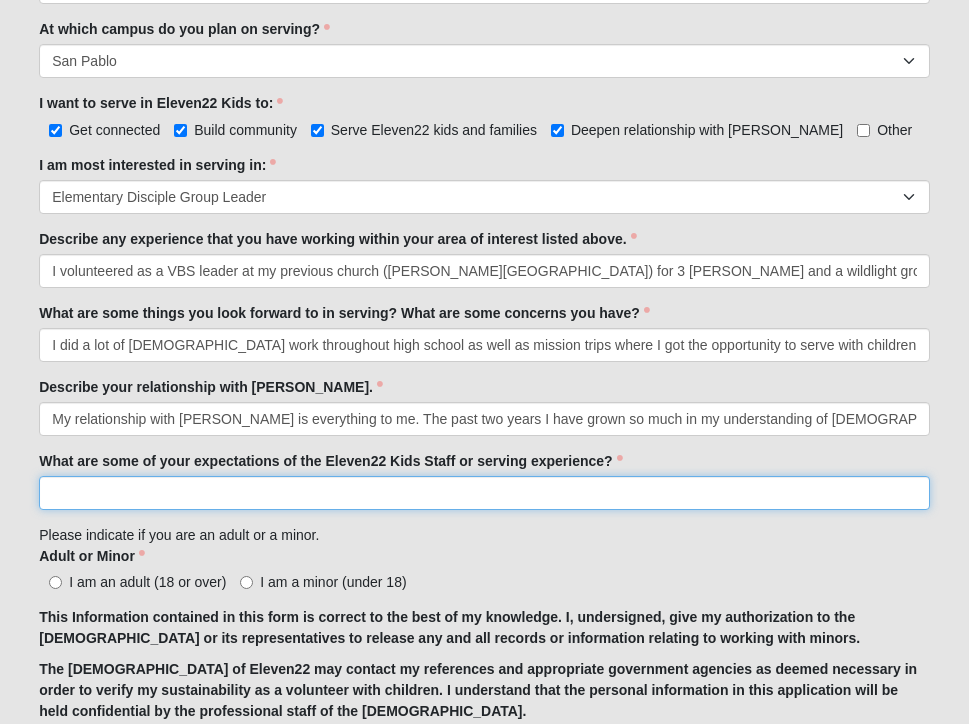 paste on "I expect to just work in an environment full of love and kindness and joy. I expect for my relationship with [DEMOGRAPHIC_DATA] to grow through the experience as well. Service is something that really fortified my faith and brought me closer to [DEMOGRAPHIC_DATA] in the past and I am eager to answer that call again and hope he can work through me." 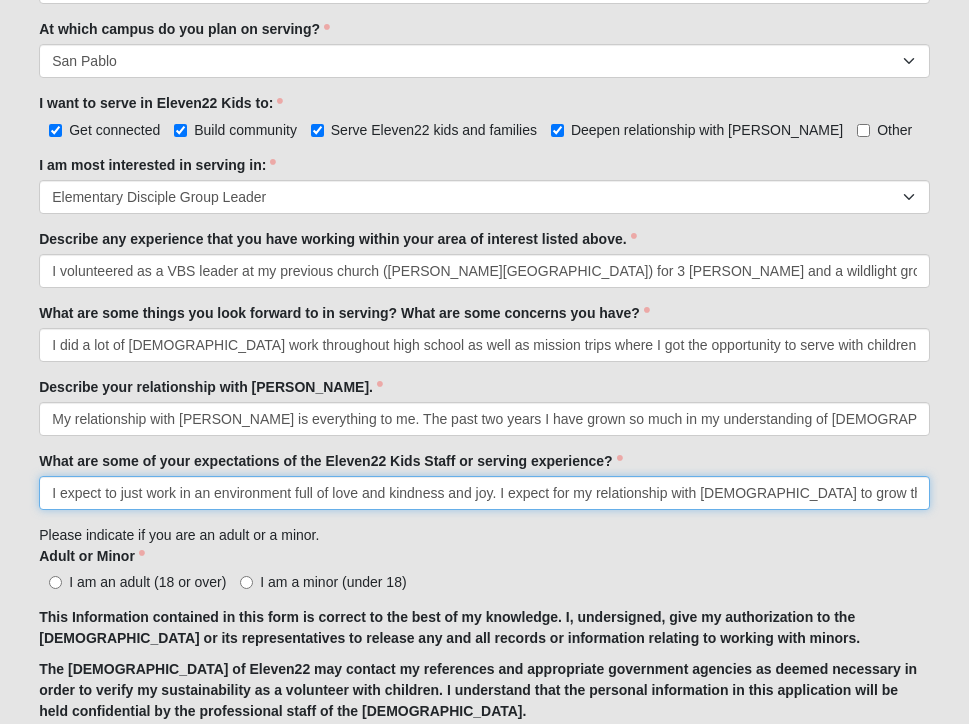 scroll, scrollTop: 0, scrollLeft: 1098, axis: horizontal 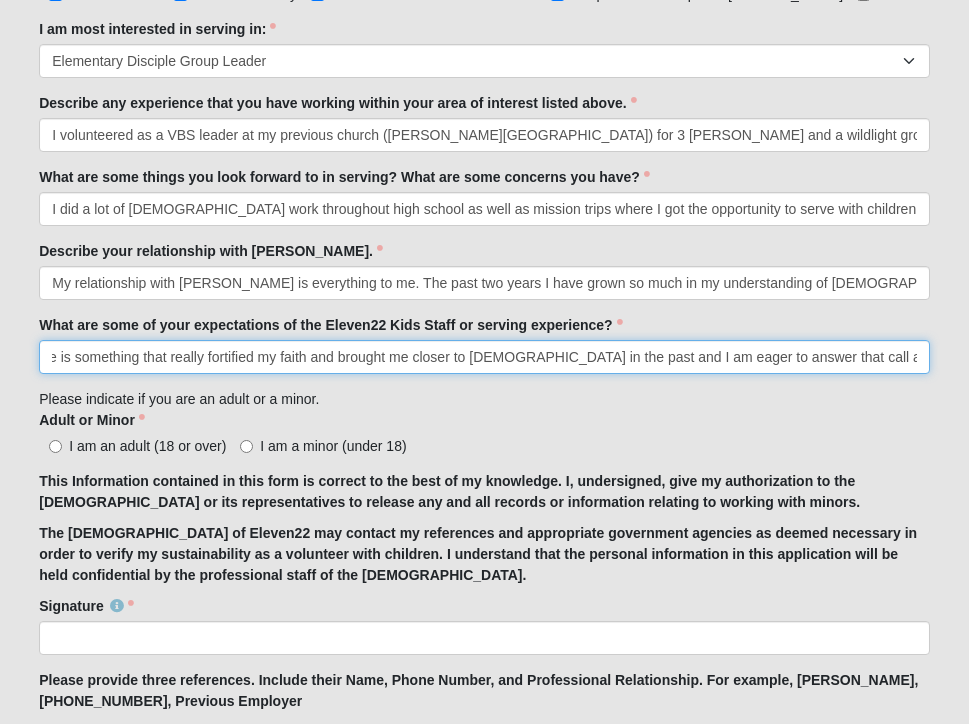 type on "I expect to just work in an environment full of love and kindness and joy. I expect for my relationship with [DEMOGRAPHIC_DATA] to grow through the experience as well. Service is something that really fortified my faith and brought me closer to [DEMOGRAPHIC_DATA] in the past and I am eager to answer that call again and hope he can work through me." 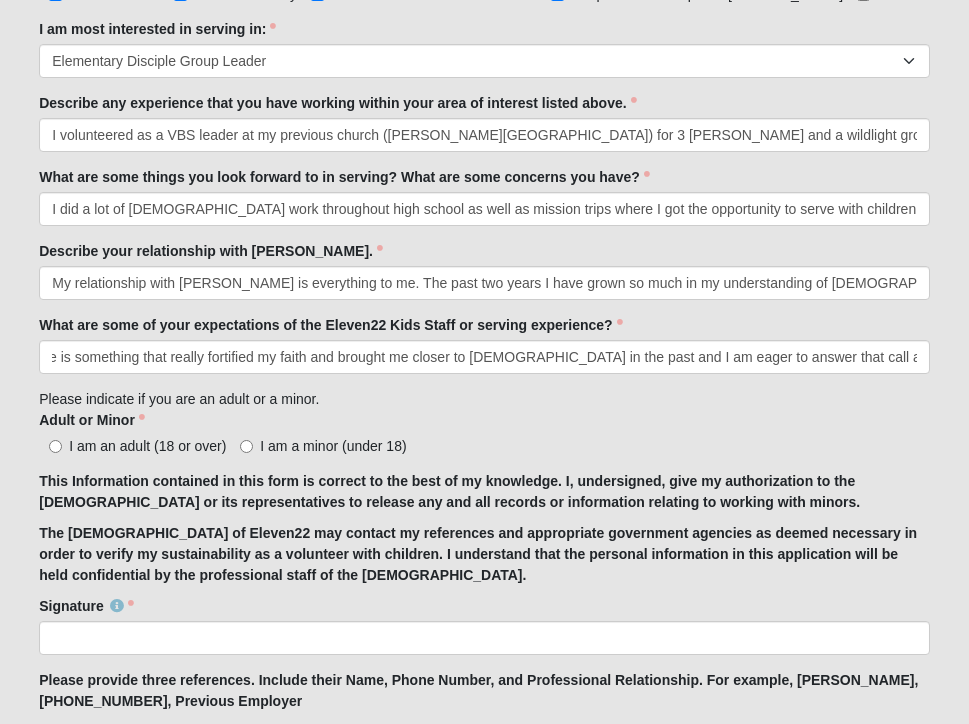 click on "Adult or Minor
I am an adult (18 or over)
I am a minor (under 18)
Adult or Minor is required." at bounding box center (484, 433) 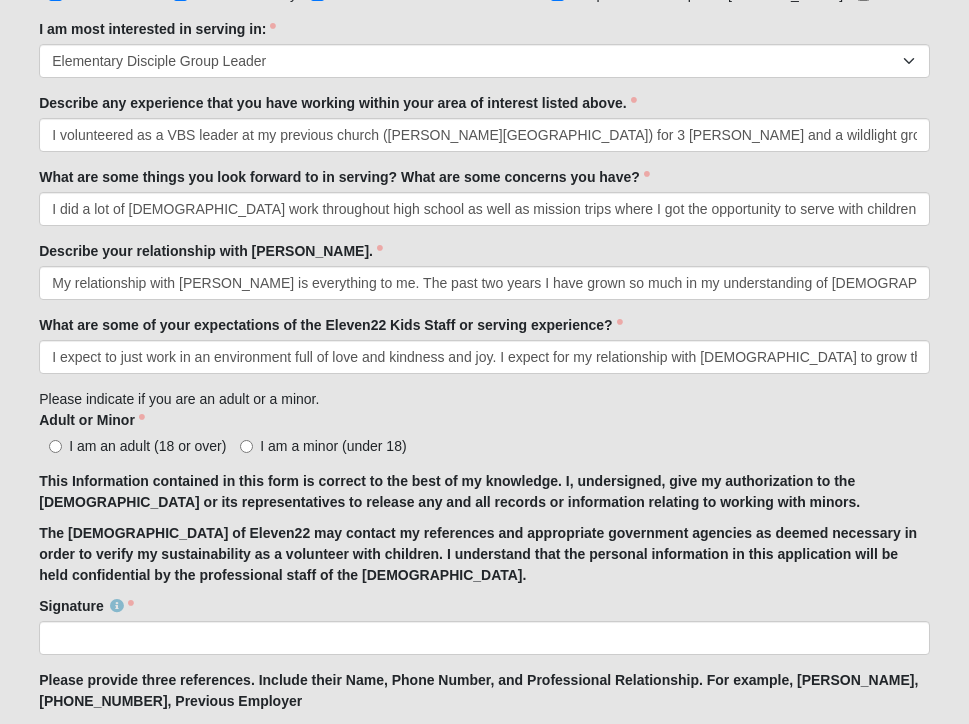 click on "I am an adult (18 or over)" at bounding box center [147, 446] 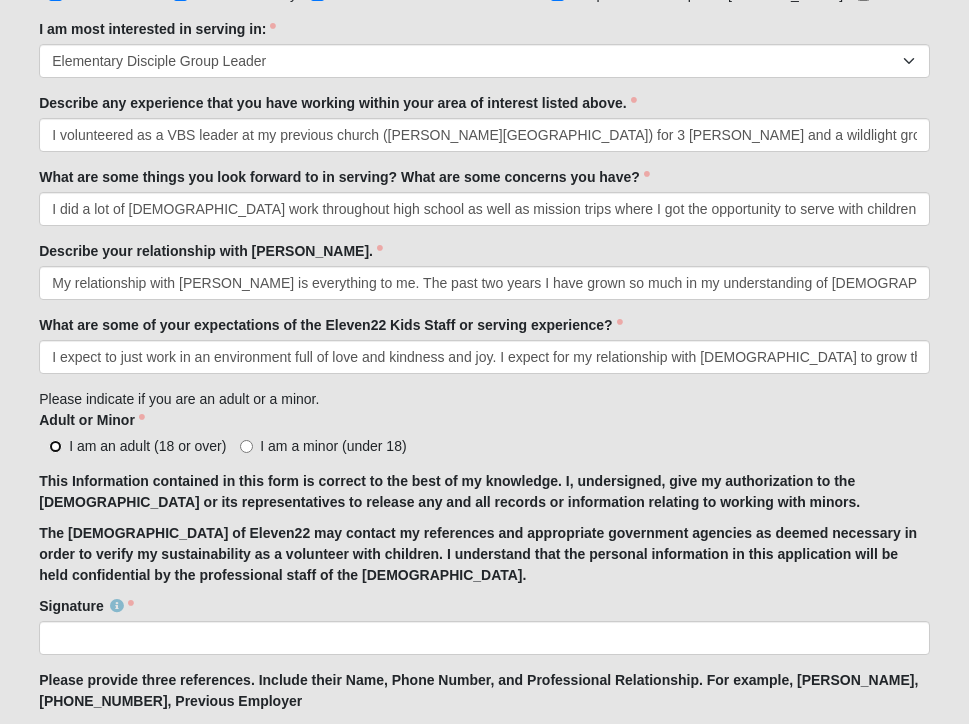 click on "I am an adult (18 or over)" at bounding box center [55, 446] 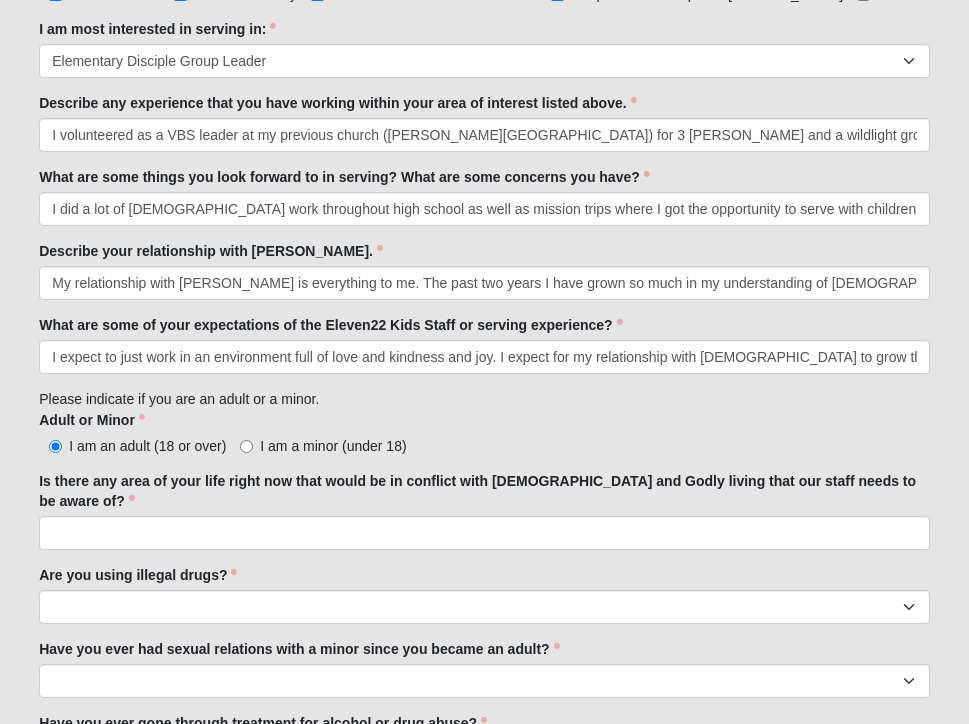 click on "Hello [PERSON_NAME]
My Account
Log Out
Kids Serve Staff Application - [GEOGRAPHIC_DATA]
Events Kids Serve Staff Application - [GEOGRAPHIC_DATA]
Error" at bounding box center (484, 2884) 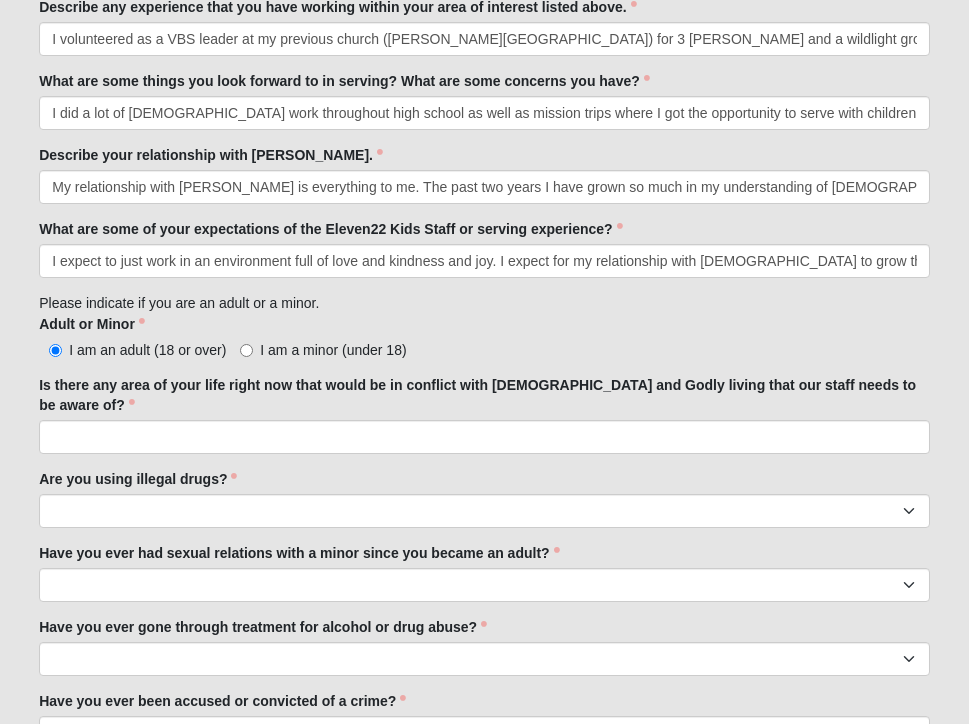 scroll, scrollTop: 1359, scrollLeft: 0, axis: vertical 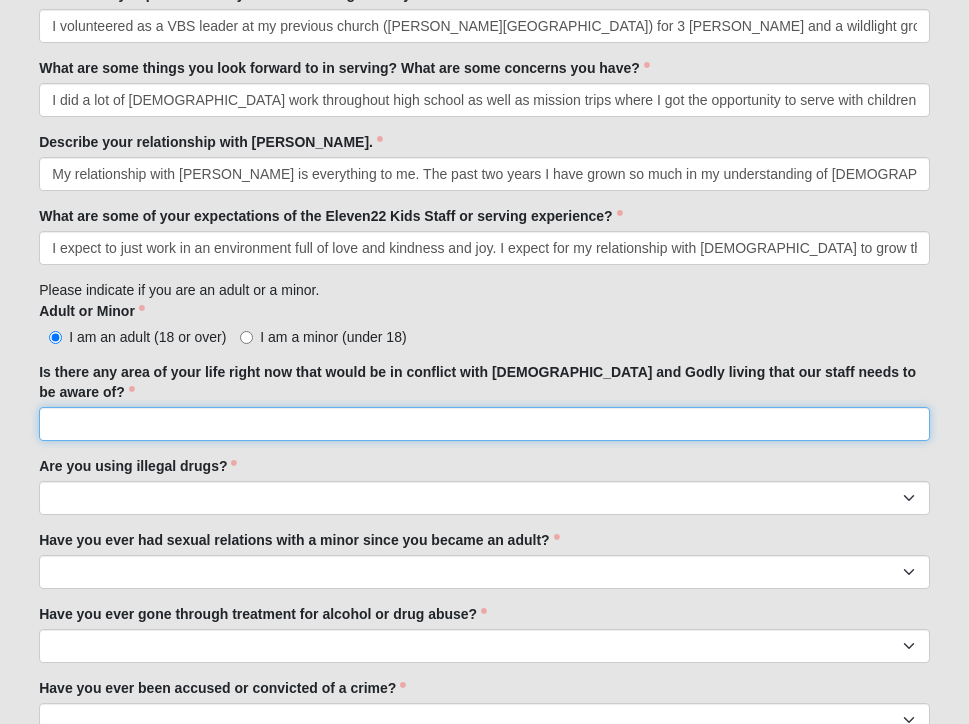 click on "Is there any area of your life right now that would be in conflict with [DEMOGRAPHIC_DATA] and Godly living that our staff needs to be aware of?" at bounding box center (484, 424) 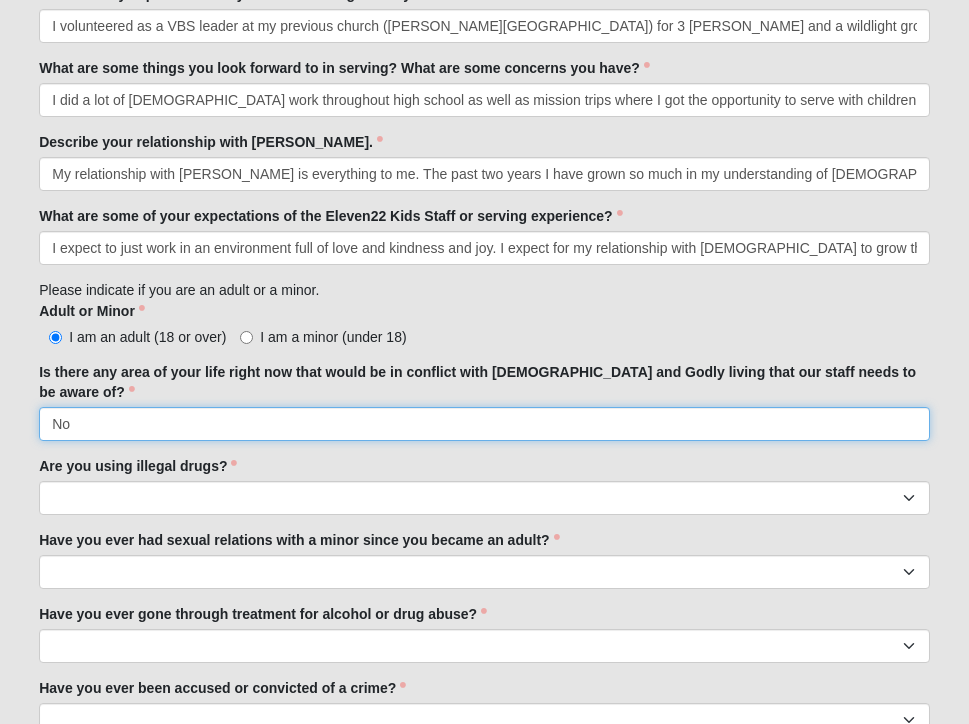 type on "No" 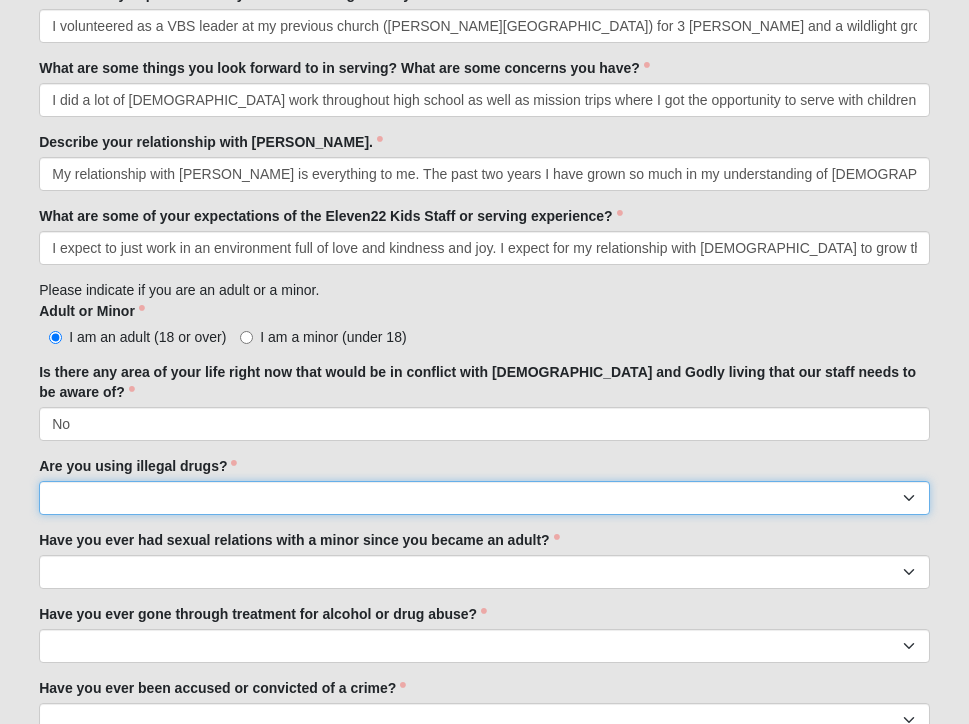 click on "Yes
No" at bounding box center (484, 498) 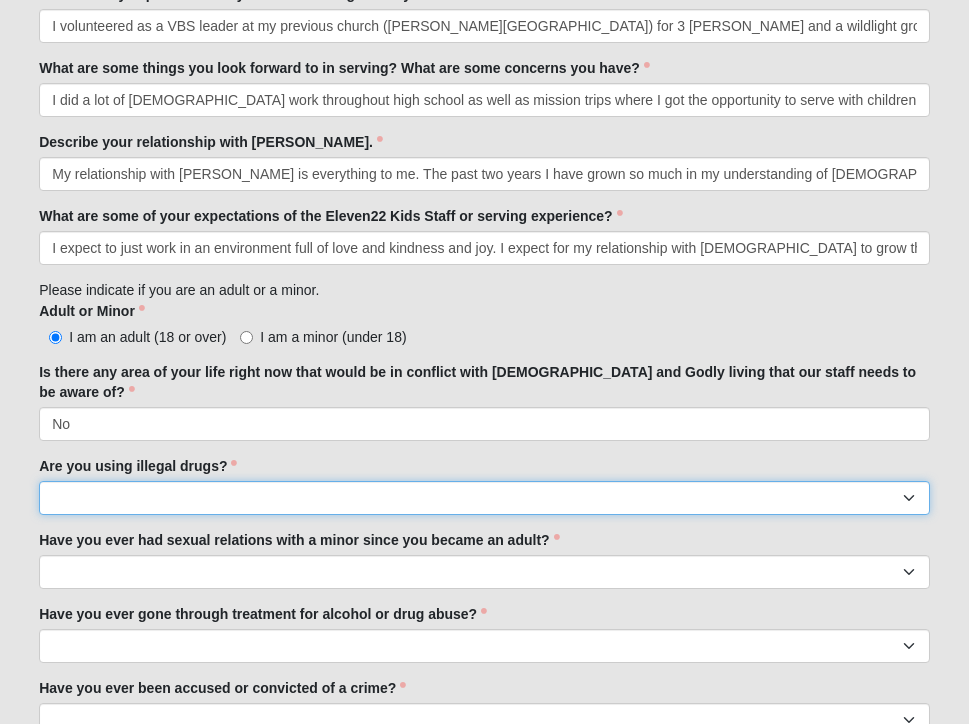 select on "No" 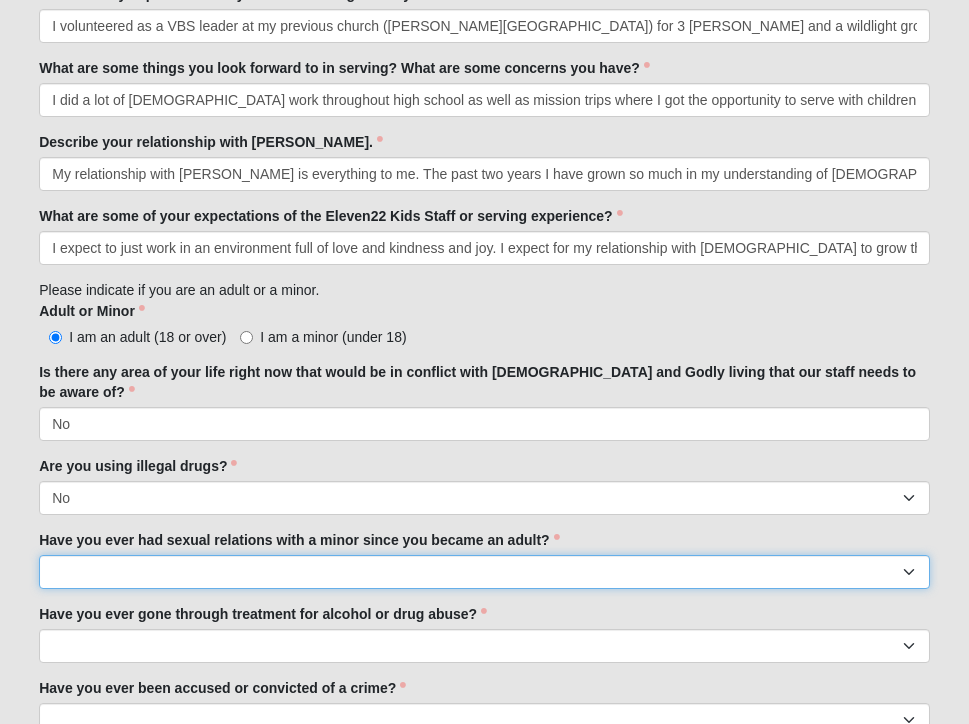 click on "Yes
No" at bounding box center (484, 572) 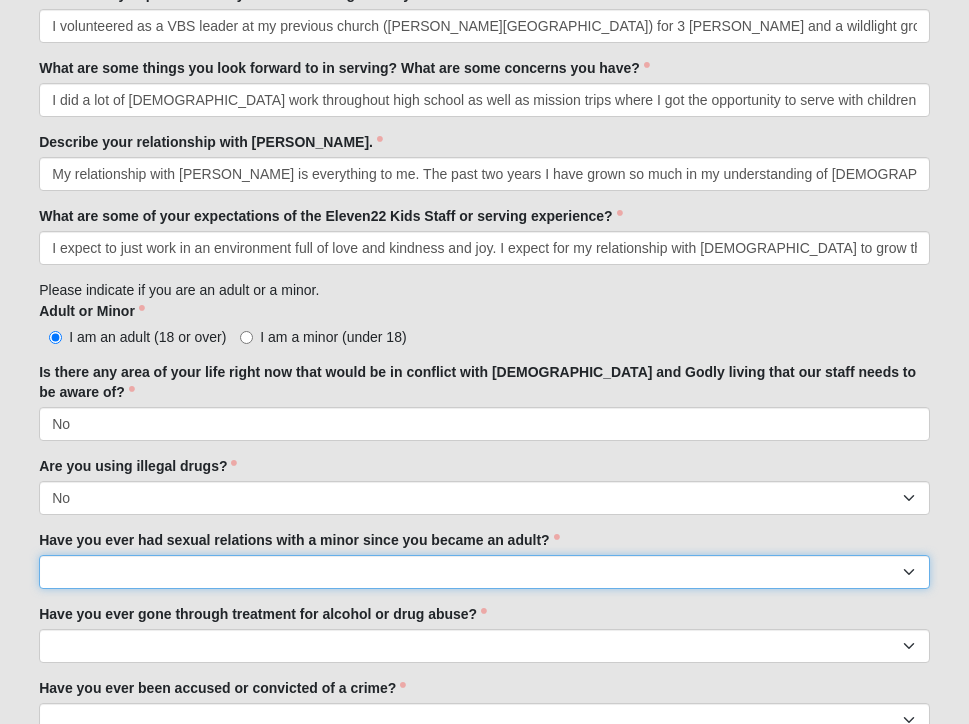 select on "No" 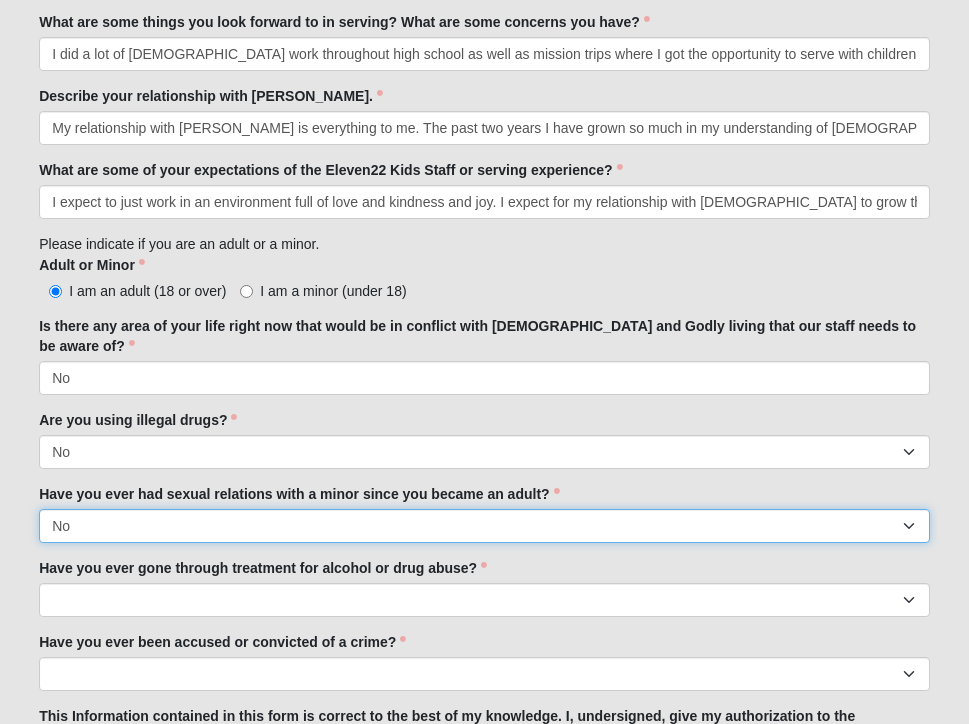 scroll, scrollTop: 1412, scrollLeft: 0, axis: vertical 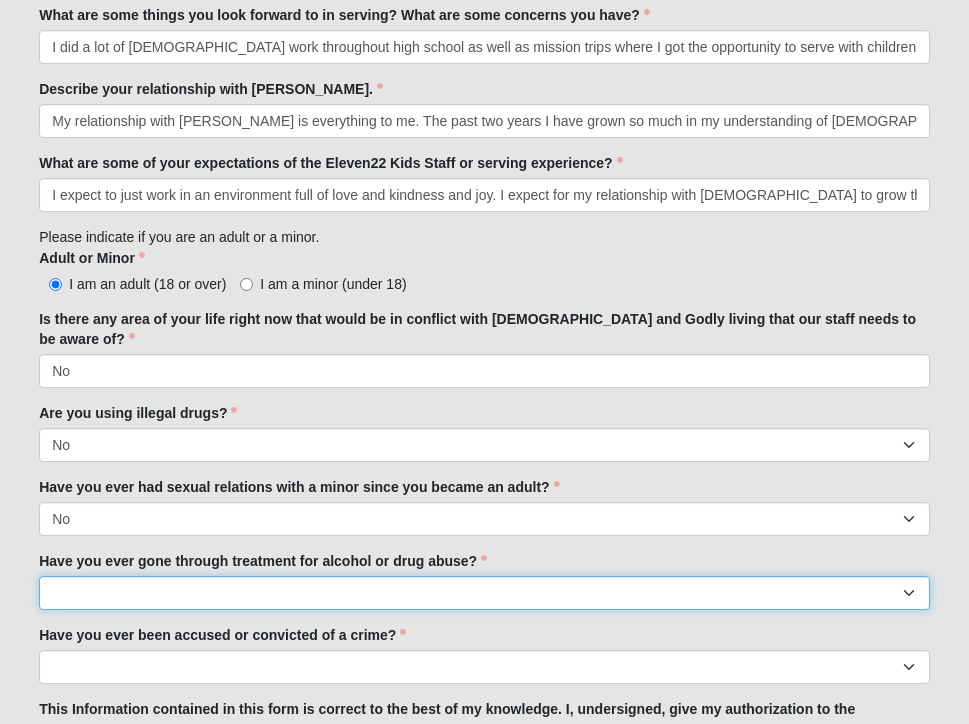 click on "Yes
No" at bounding box center (484, 593) 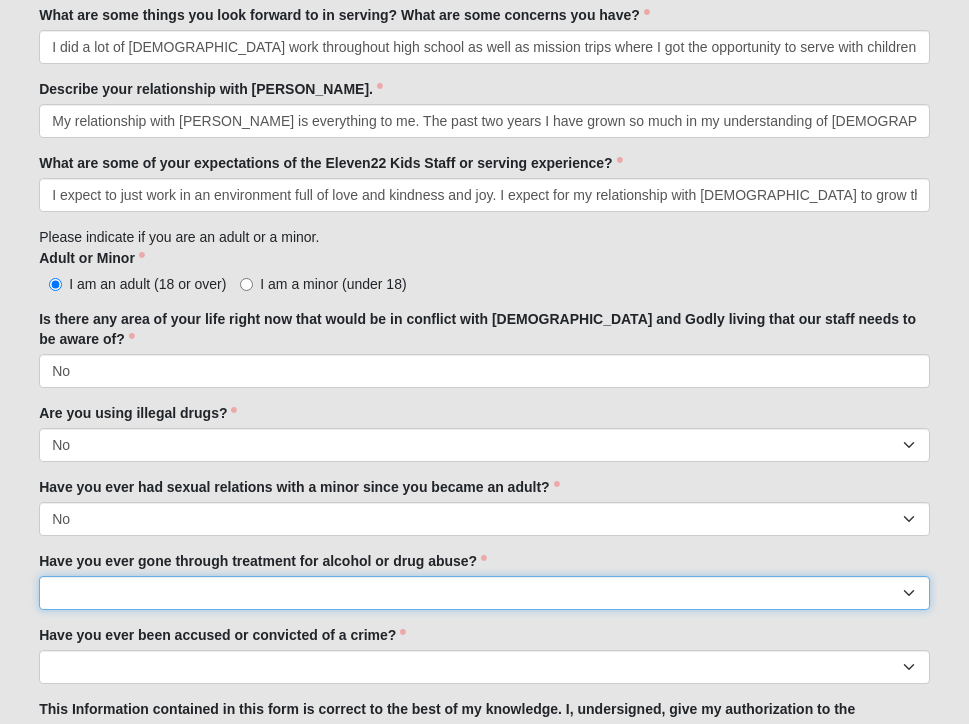 select on "No" 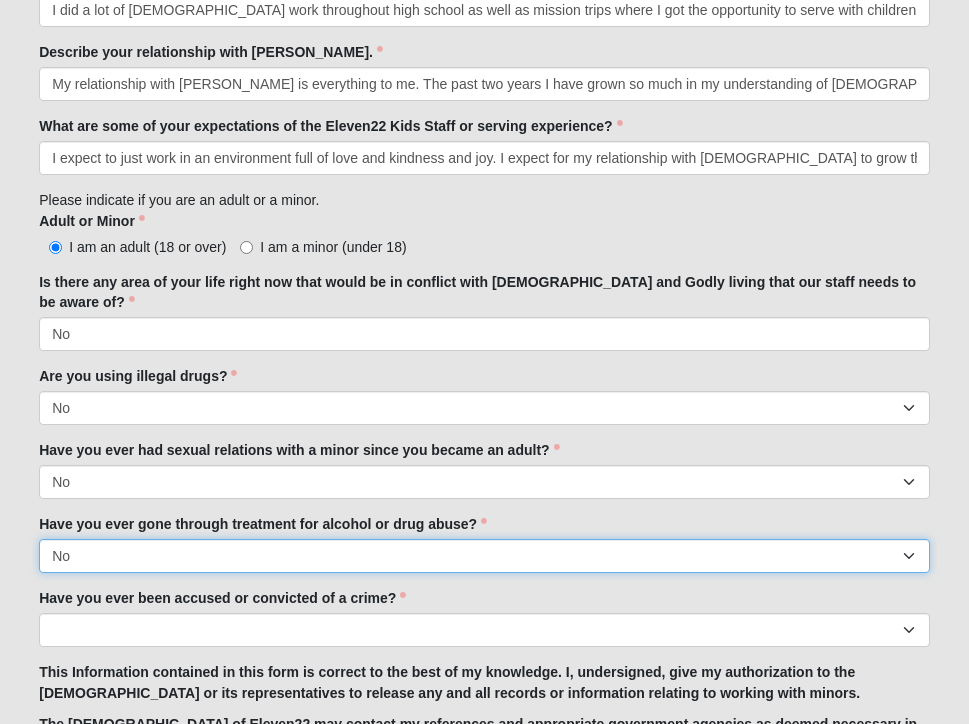 scroll, scrollTop: 1450, scrollLeft: 0, axis: vertical 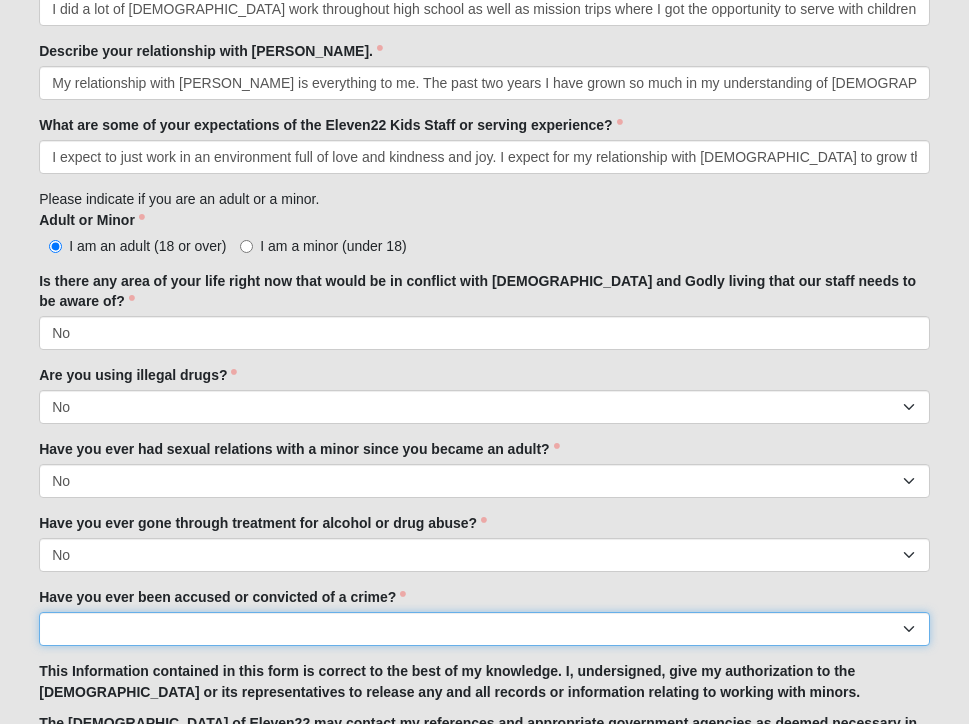 click on "Yes
No" at bounding box center [484, 629] 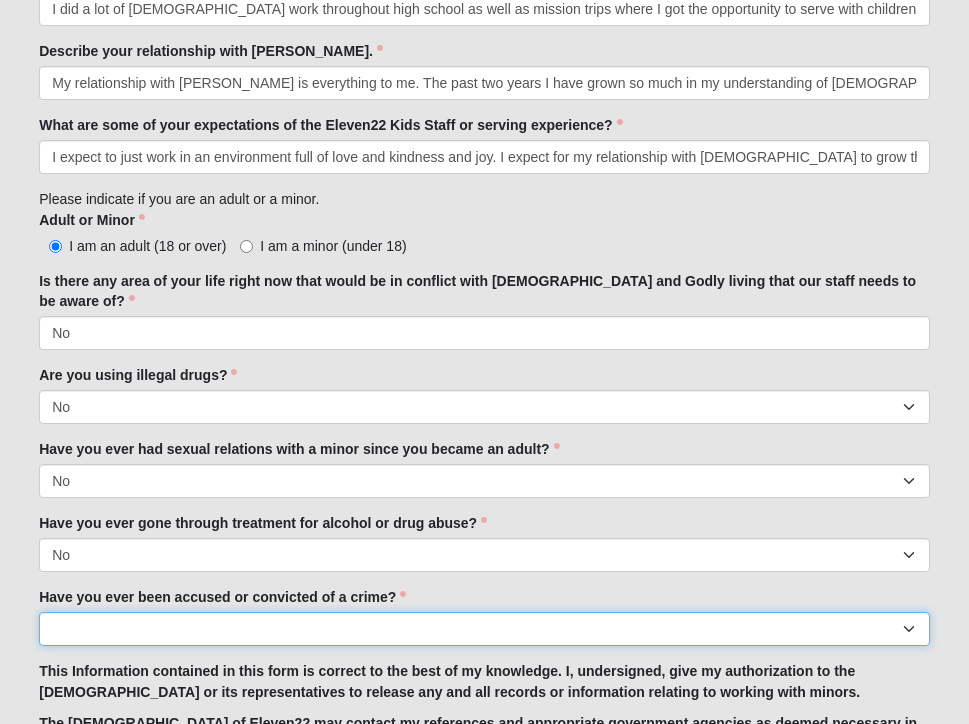 select on "No" 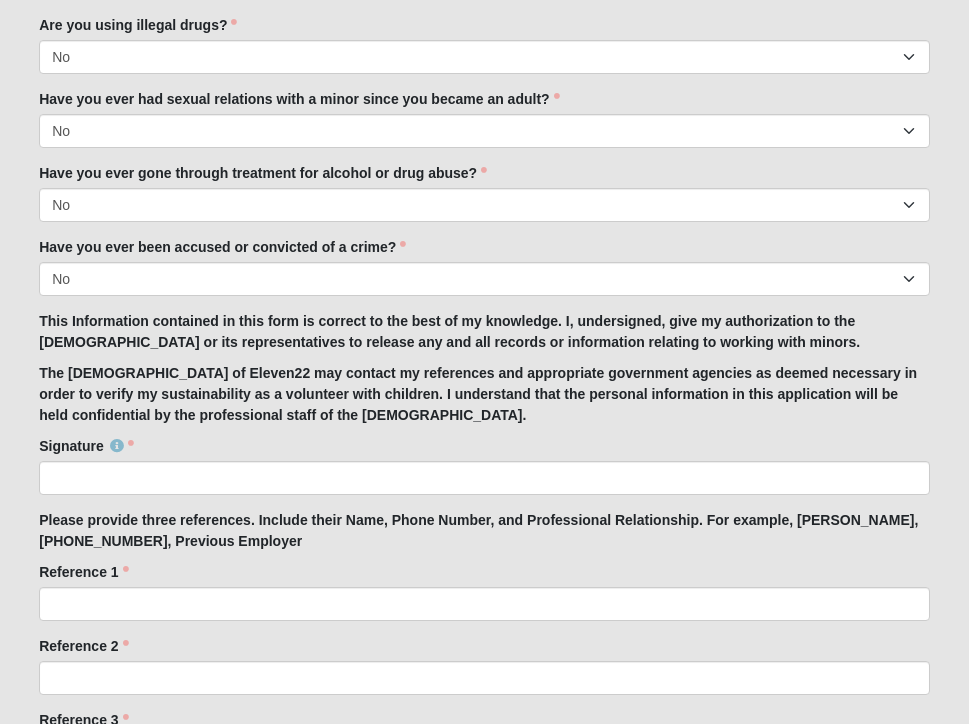 scroll, scrollTop: 1806, scrollLeft: 0, axis: vertical 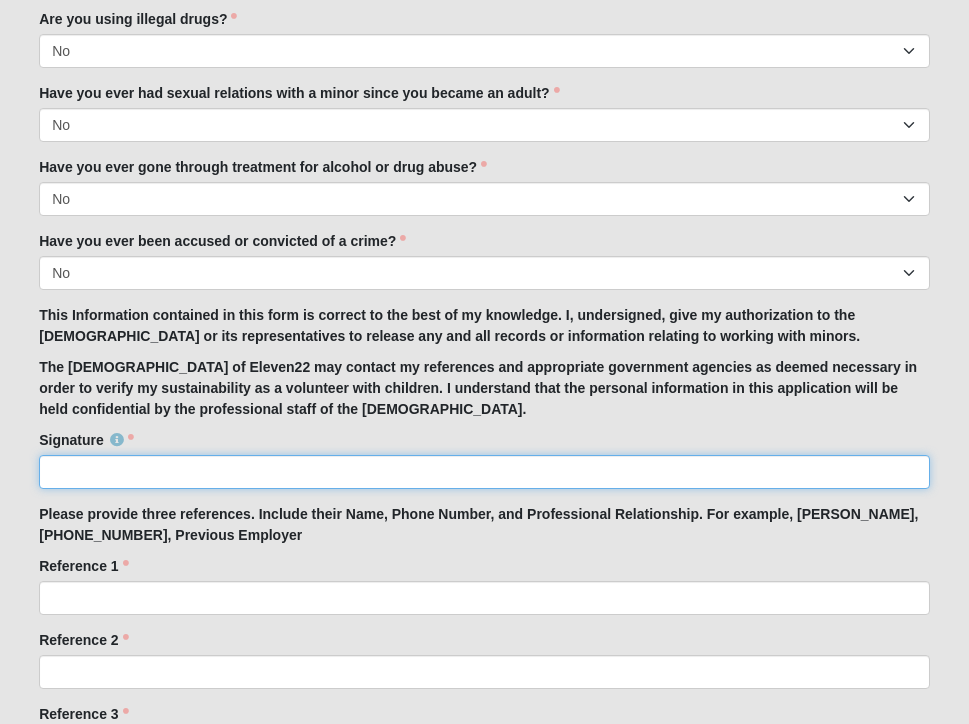 click on "Signature" at bounding box center (484, 472) 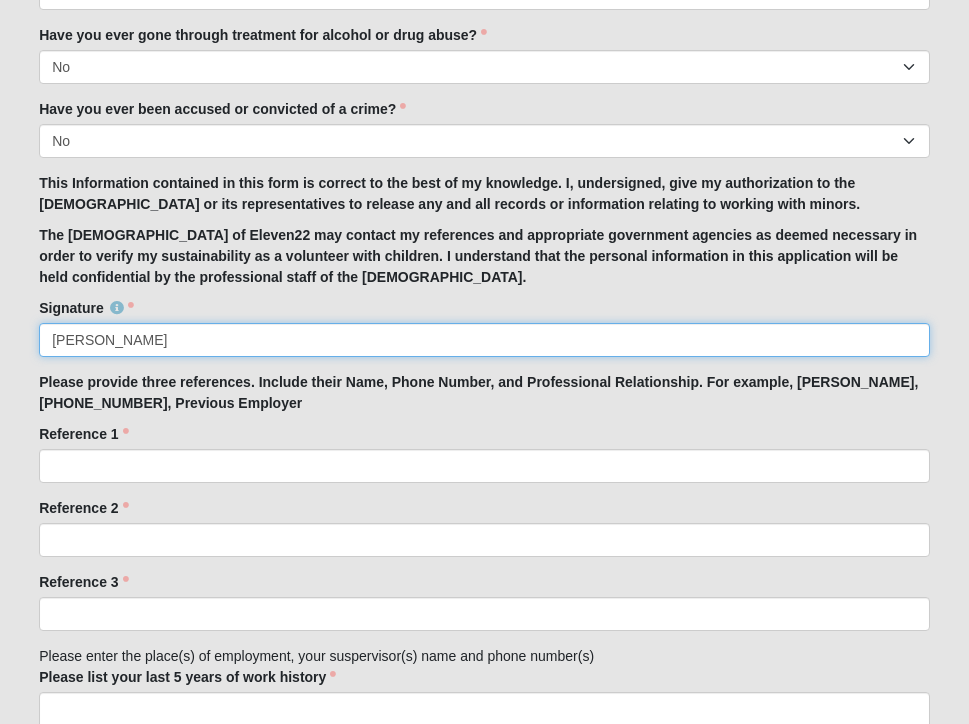 scroll, scrollTop: 1950, scrollLeft: 0, axis: vertical 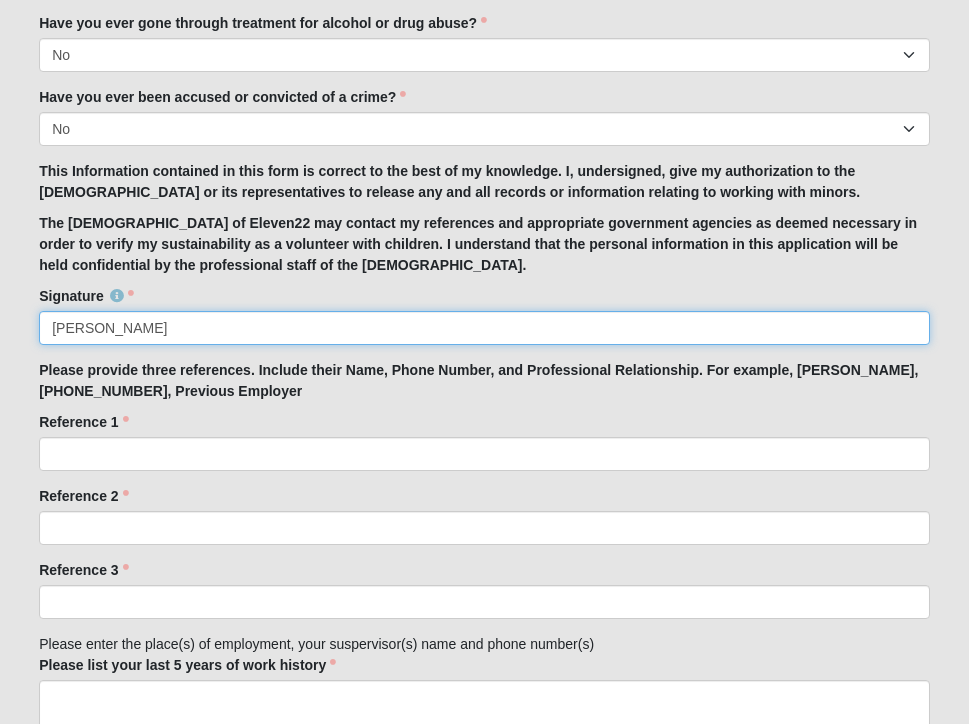 type on "[PERSON_NAME]" 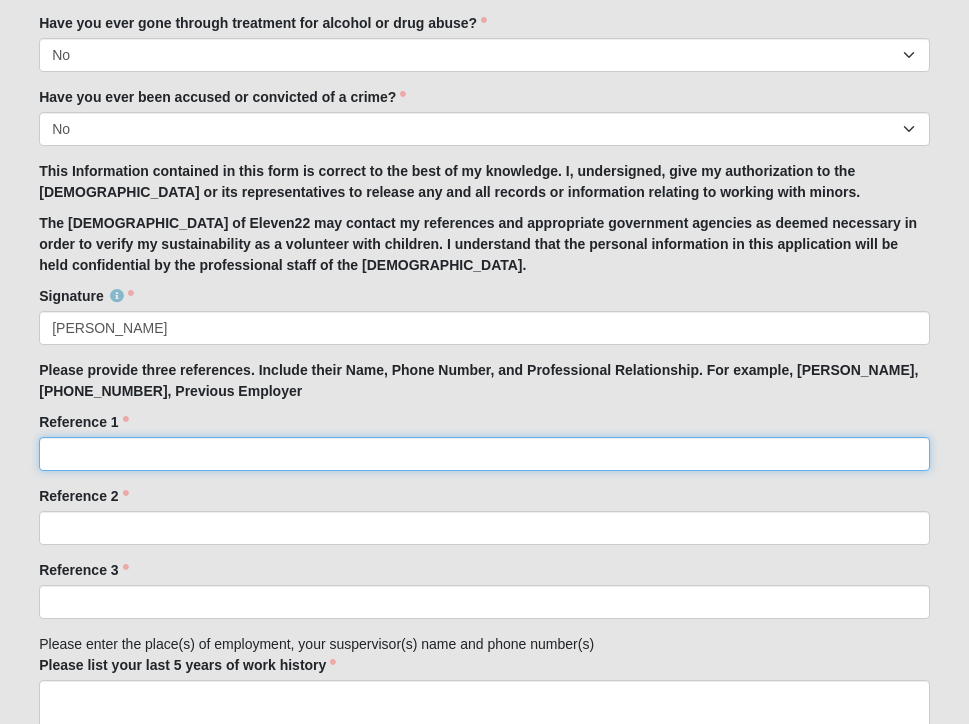 click on "Reference 1" at bounding box center [484, 454] 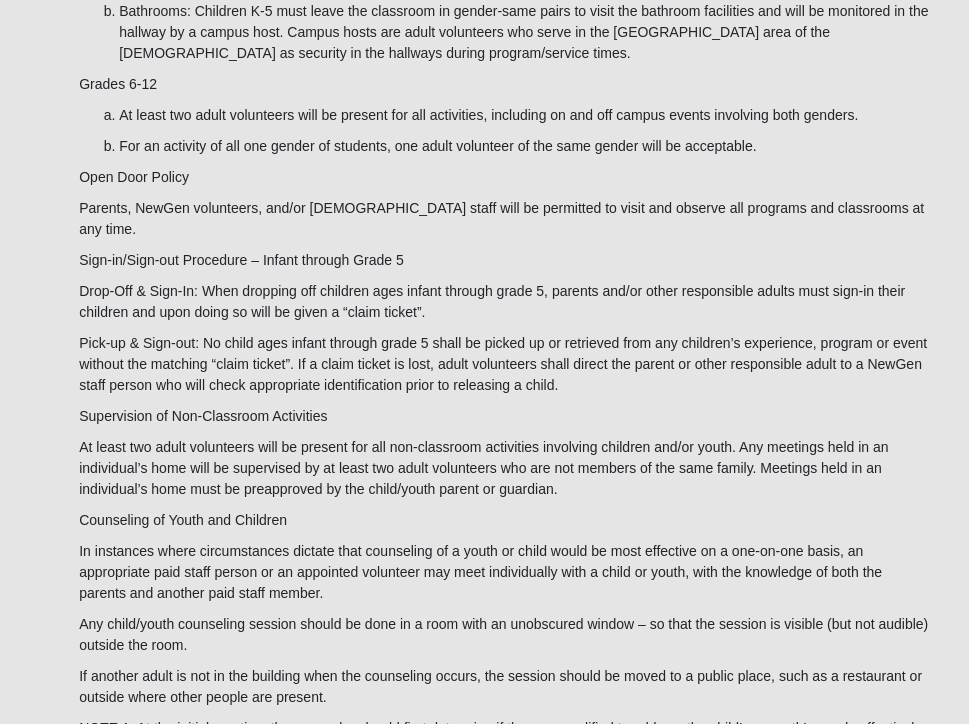 scroll, scrollTop: 5177, scrollLeft: 0, axis: vertical 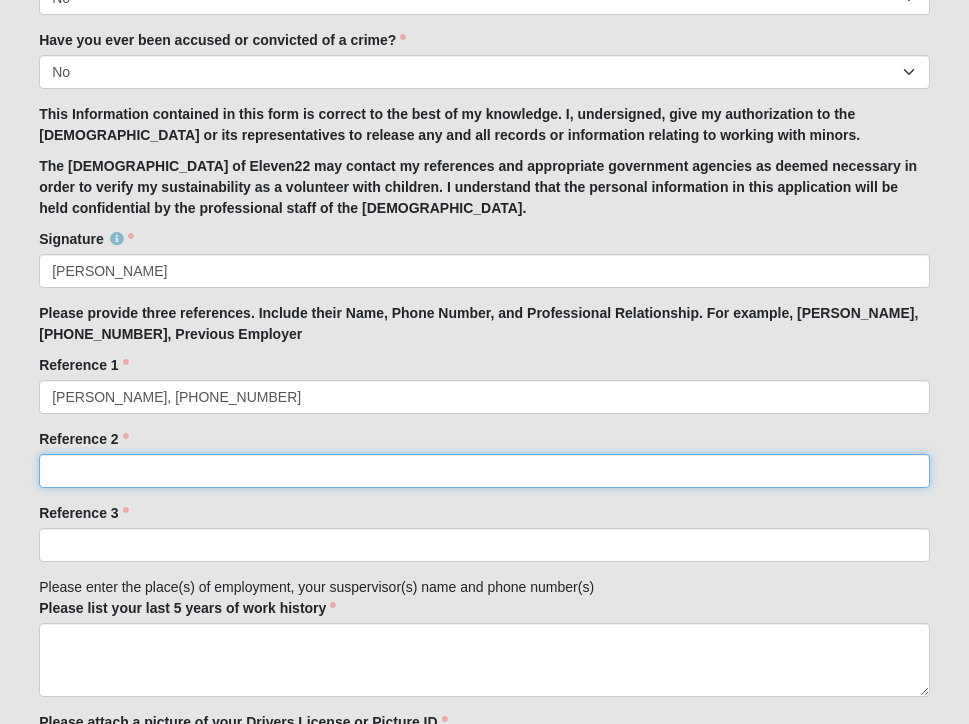 click on "Reference 2" at bounding box center [484, 471] 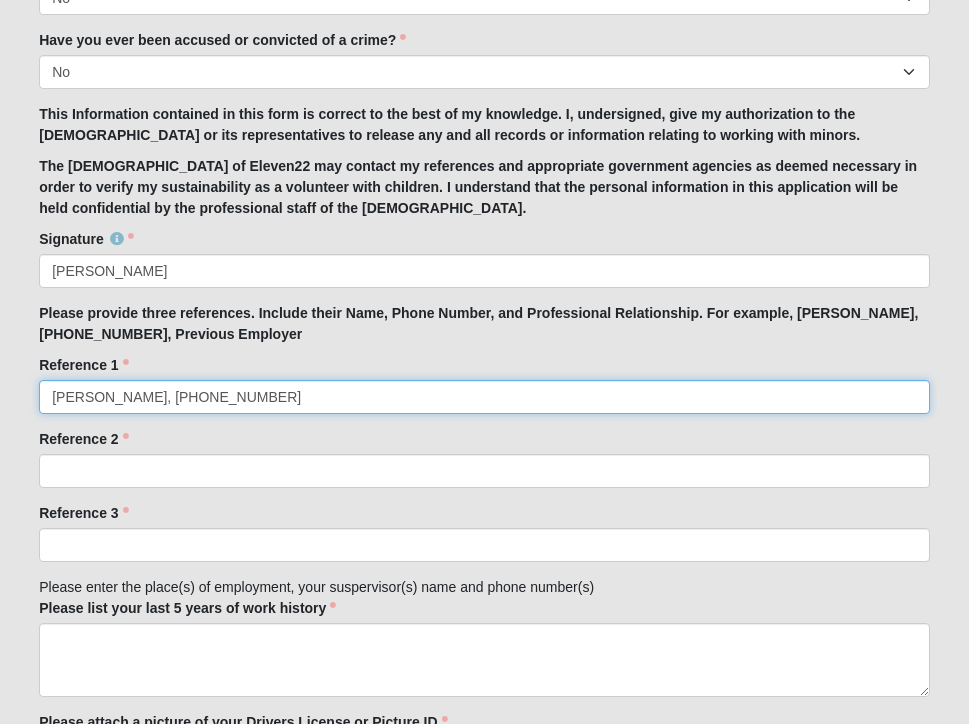 click on "[PERSON_NAME], [PHONE_NUMBER]" at bounding box center (484, 397) 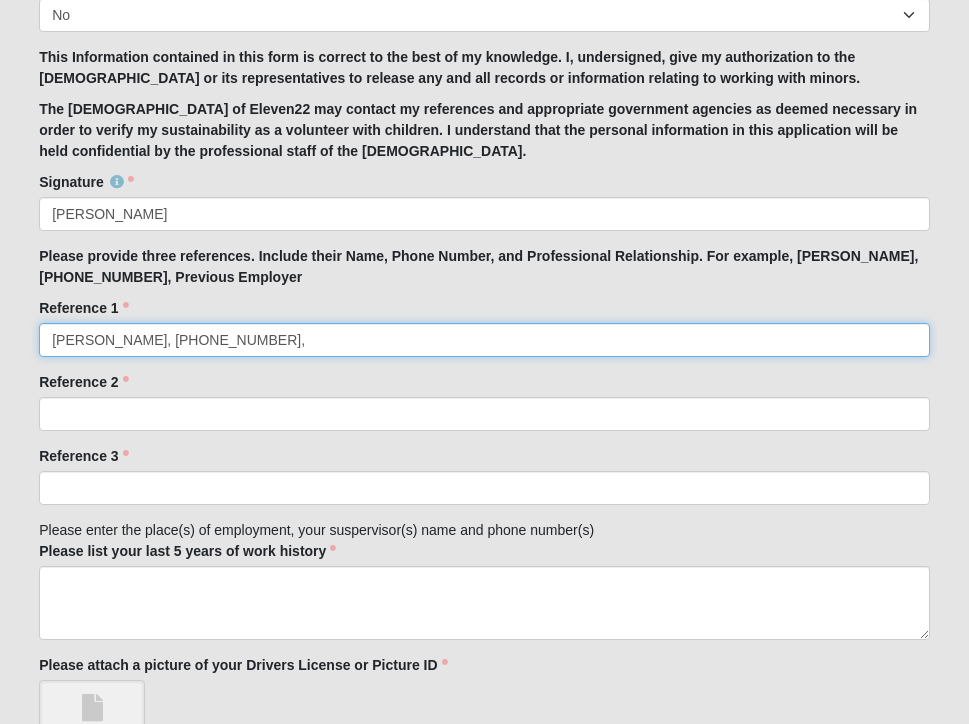 scroll, scrollTop: 2074, scrollLeft: 0, axis: vertical 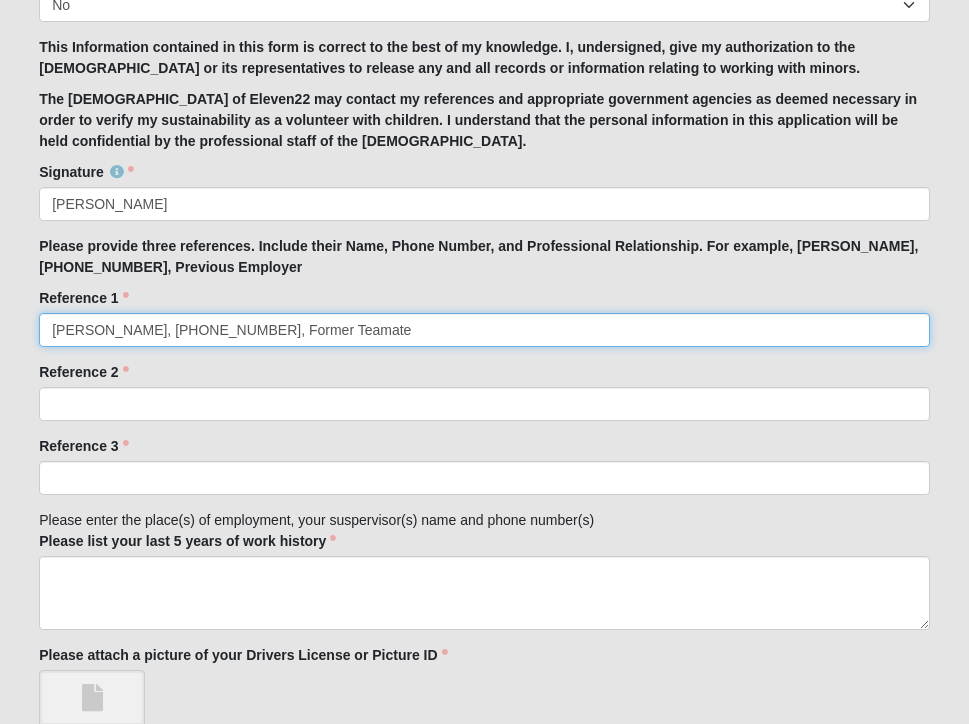 click on "[PERSON_NAME], [PHONE_NUMBER], Former Teamate" at bounding box center (484, 330) 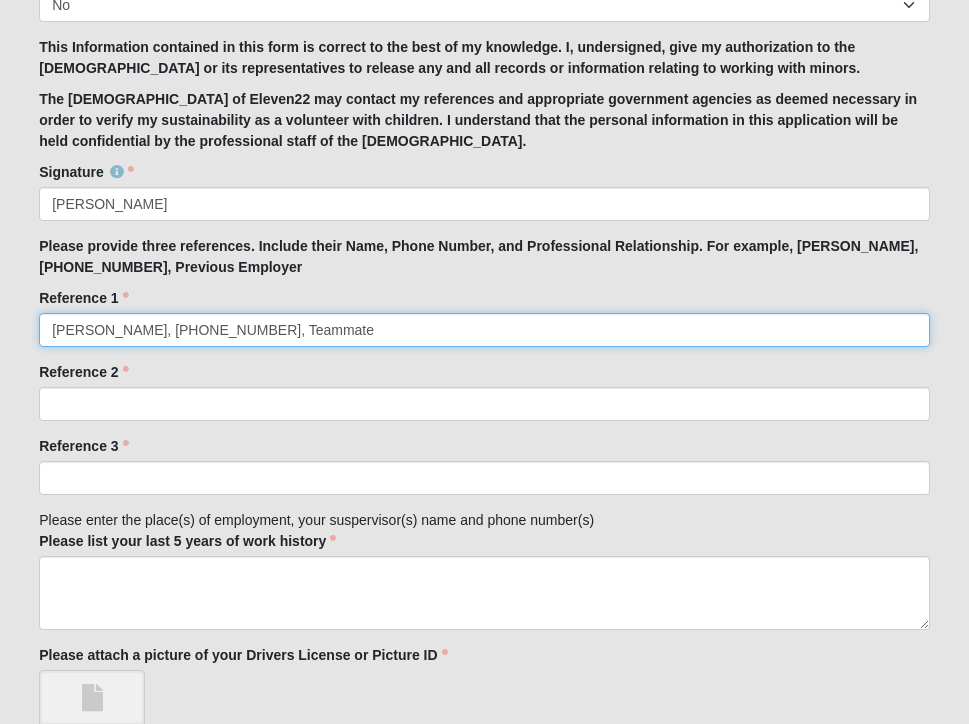 click on "[PERSON_NAME], [PHONE_NUMBER], Teammate" at bounding box center [484, 330] 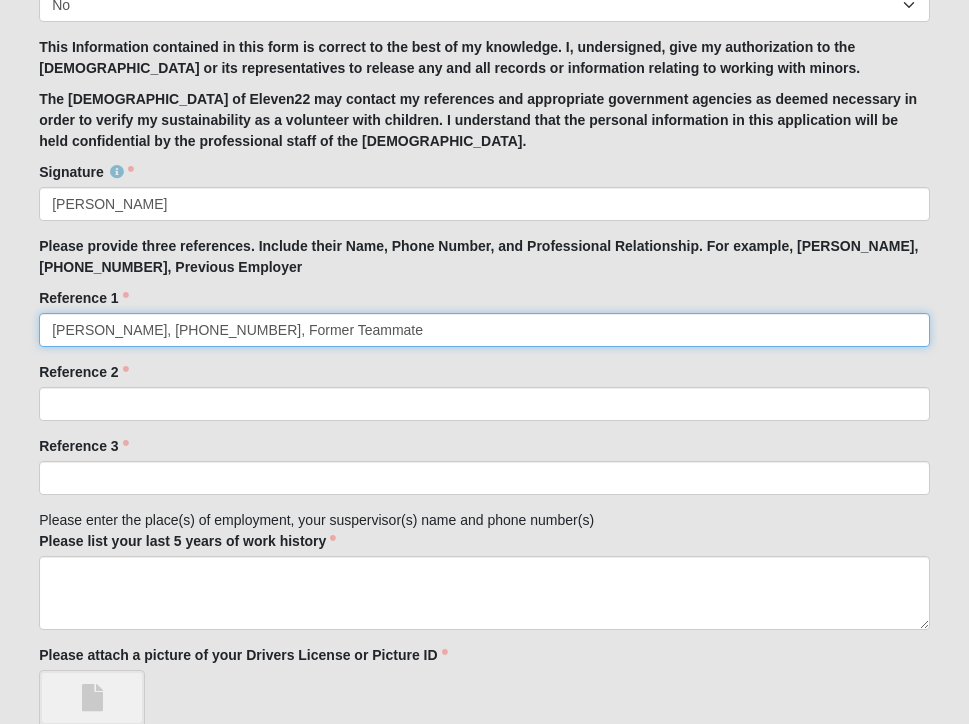 click on "[PERSON_NAME], [PHONE_NUMBER], Former Teammate" at bounding box center [484, 330] 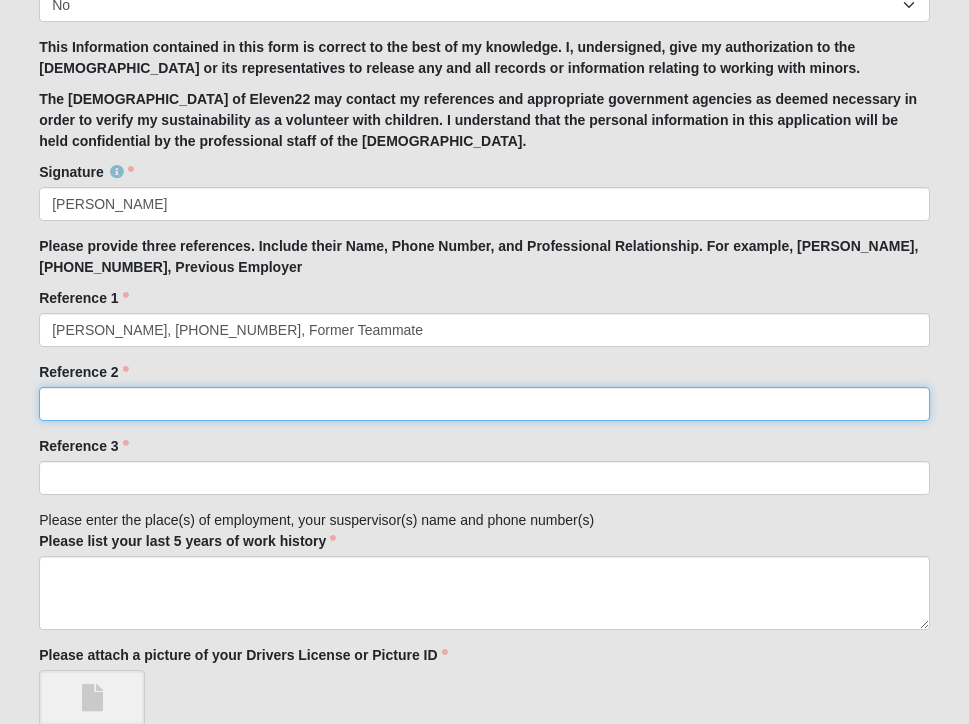 click on "Reference 2" at bounding box center (484, 404) 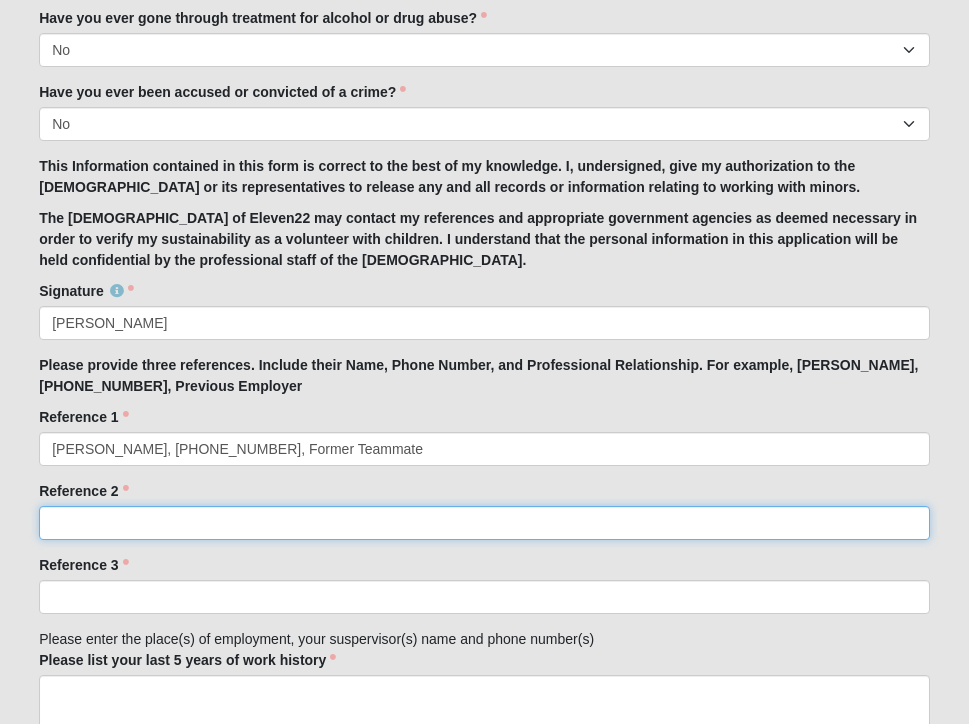 scroll, scrollTop: 1956, scrollLeft: 0, axis: vertical 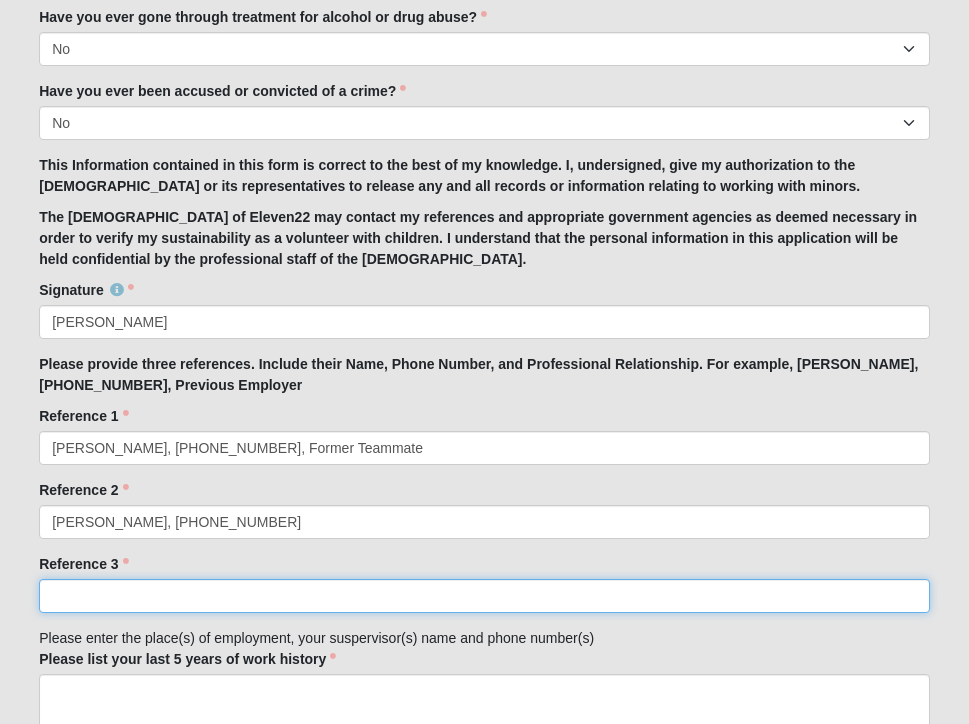 click on "Reference 3" at bounding box center (484, 596) 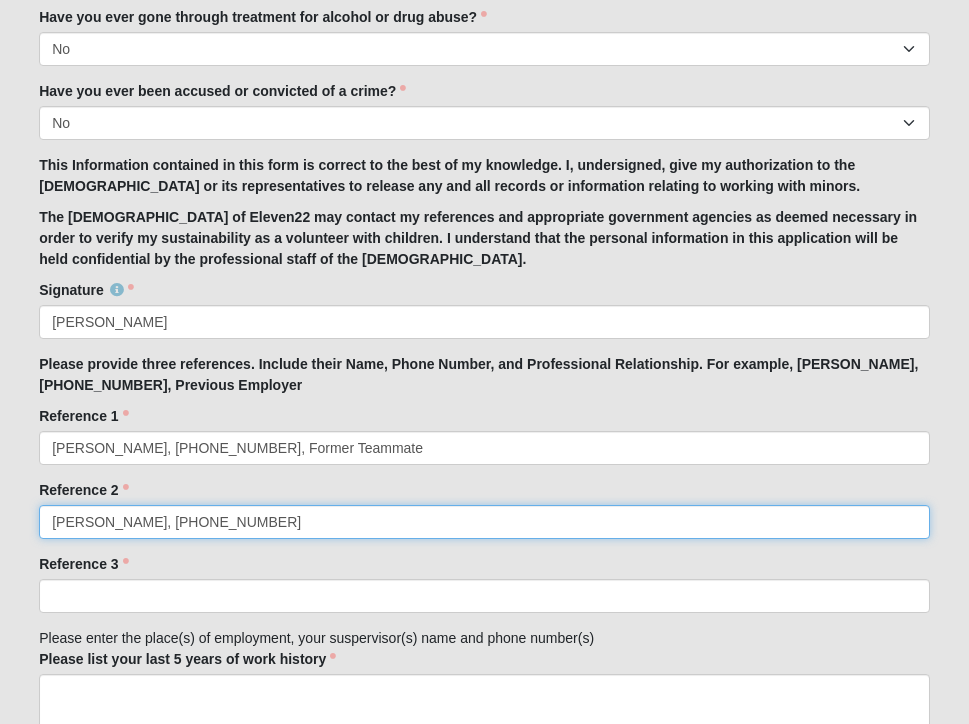 click on "[PERSON_NAME], [PHONE_NUMBER]" at bounding box center (484, 522) 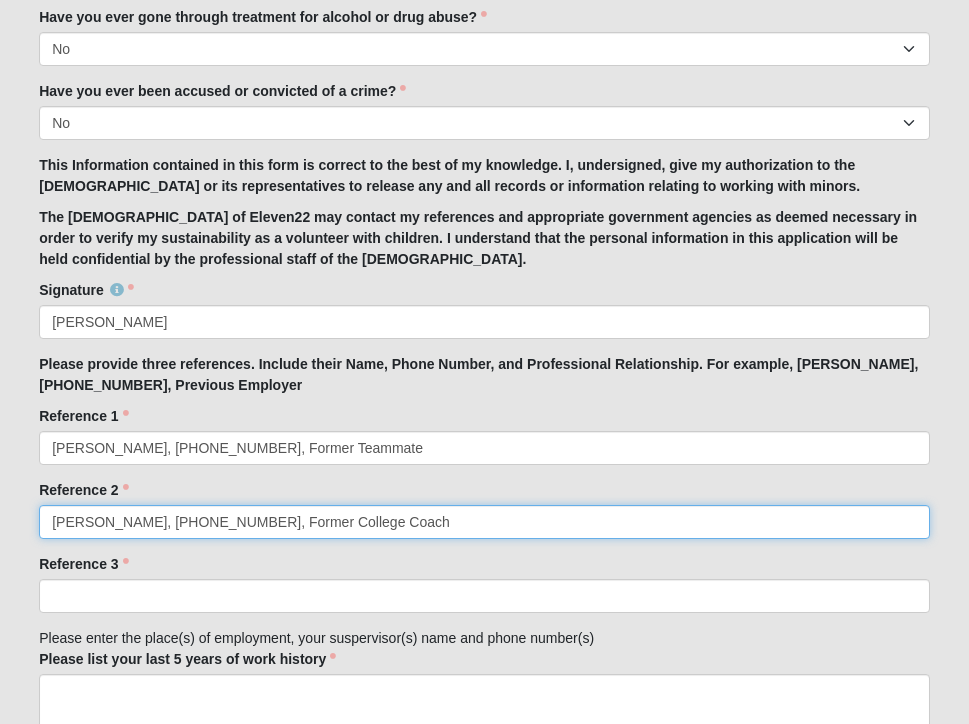drag, startPoint x: 427, startPoint y: 504, endPoint x: 16, endPoint y: 491, distance: 411.20554 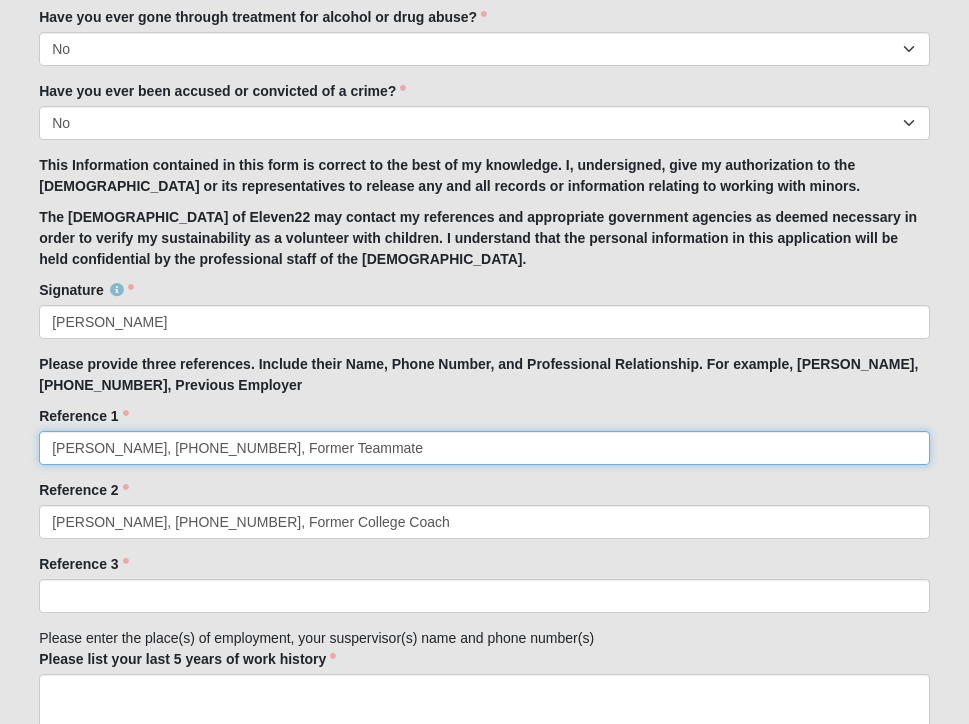 click on "[PERSON_NAME], [PHONE_NUMBER], Former Teammate" at bounding box center (484, 448) 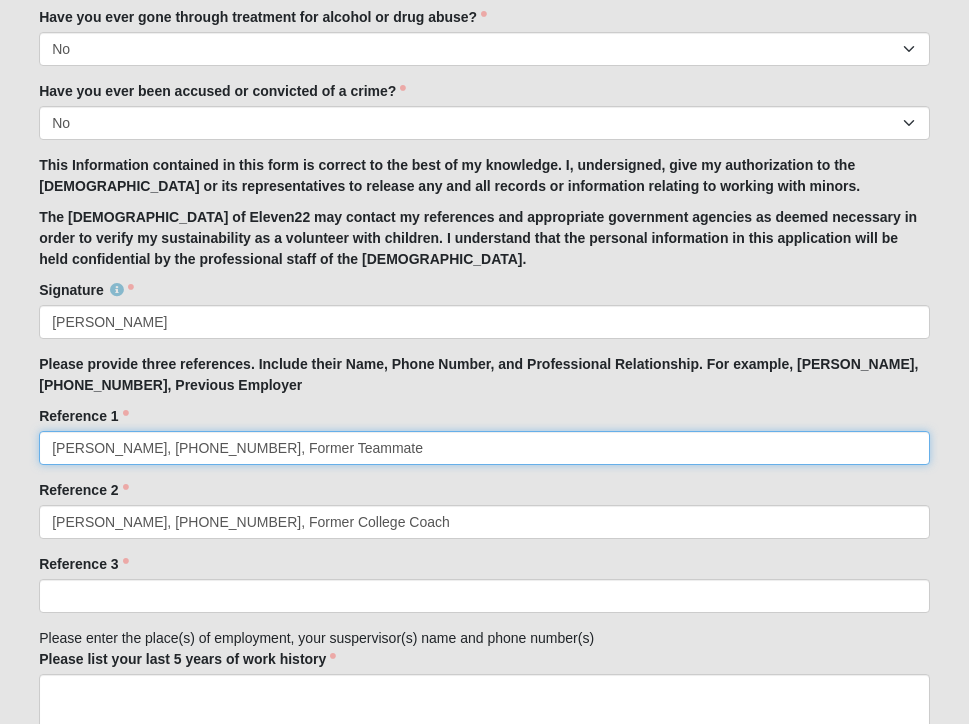 drag, startPoint x: 50, startPoint y: 425, endPoint x: 685, endPoint y: 428, distance: 635.0071 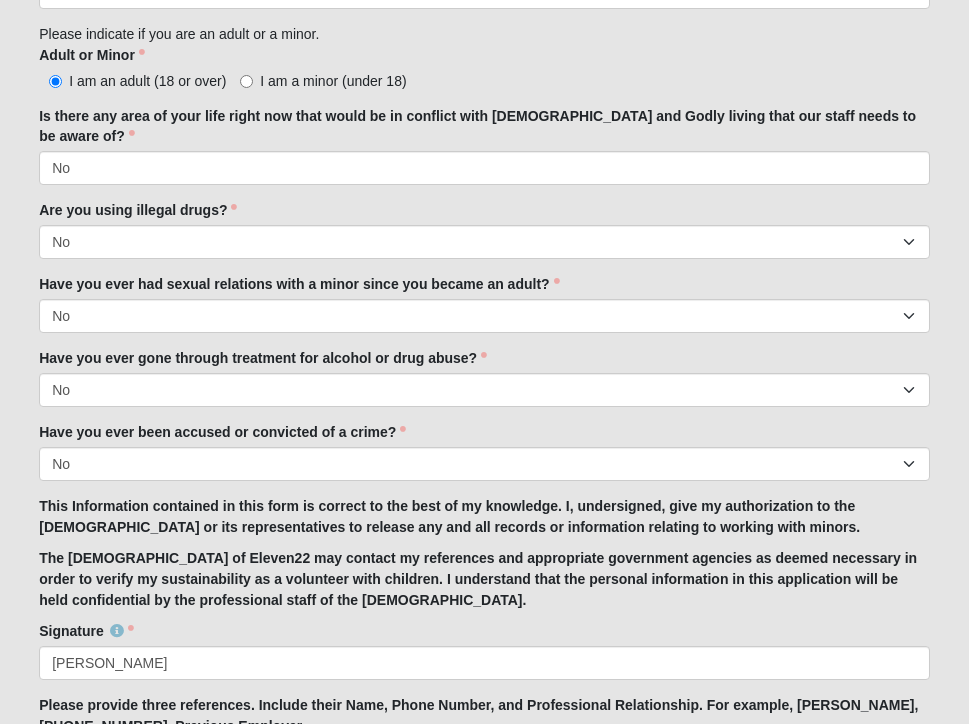 scroll, scrollTop: 1600, scrollLeft: 0, axis: vertical 